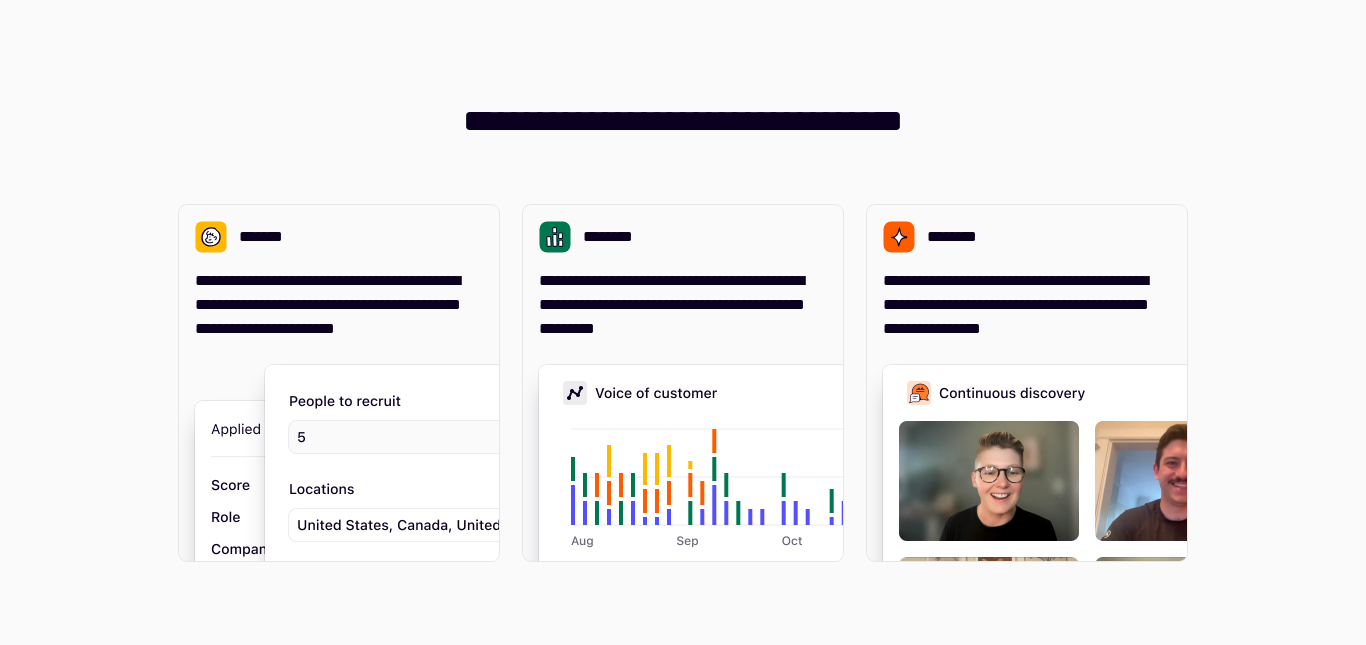 scroll, scrollTop: 0, scrollLeft: 0, axis: both 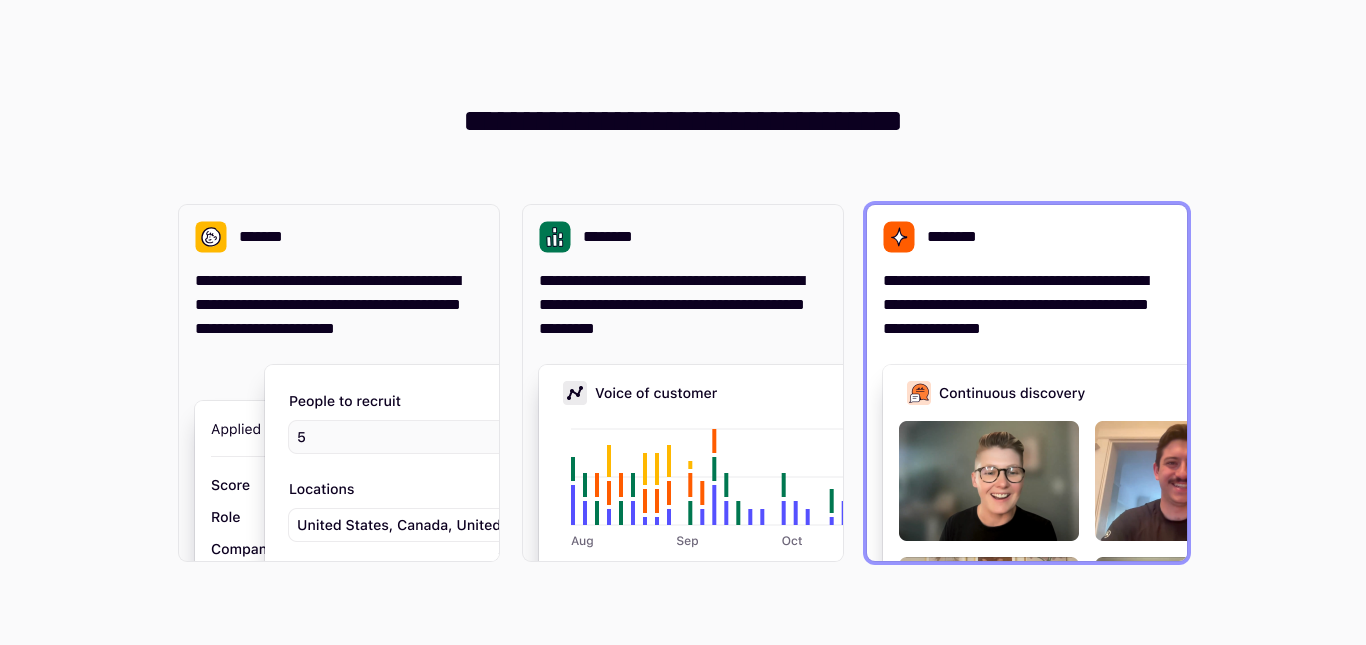 click at bounding box center (1183, 565) 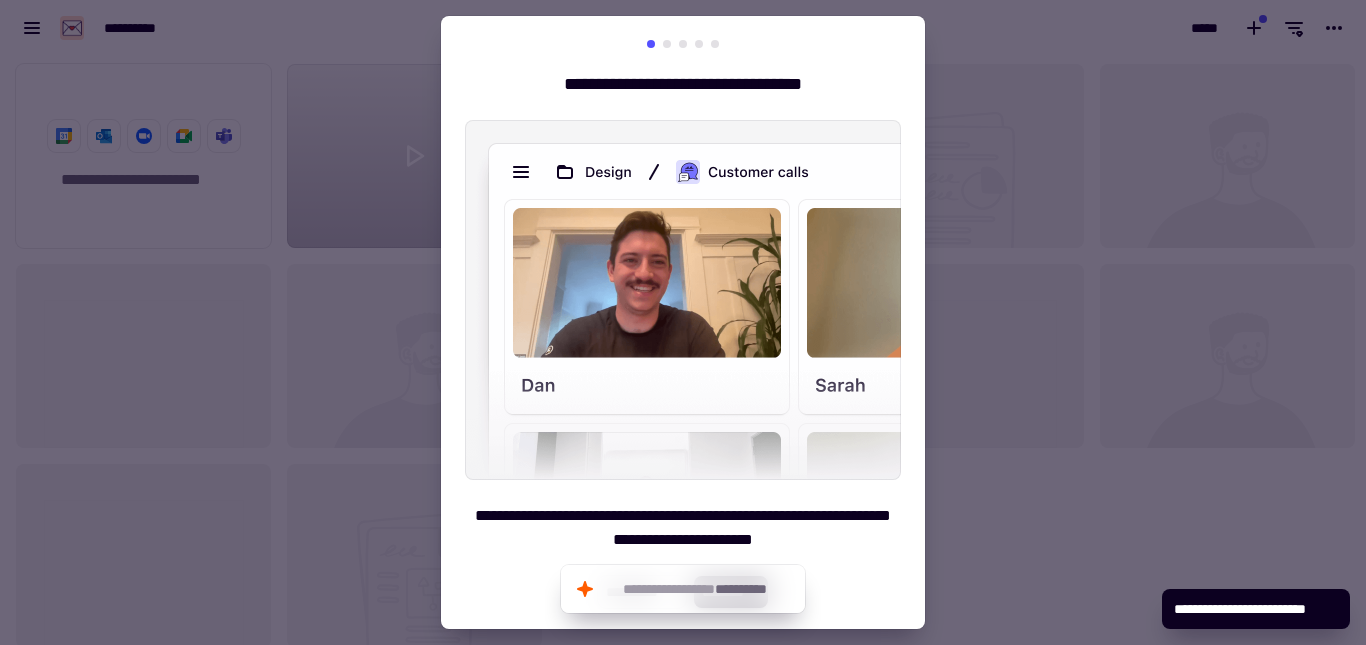 scroll, scrollTop: 16, scrollLeft: 16, axis: both 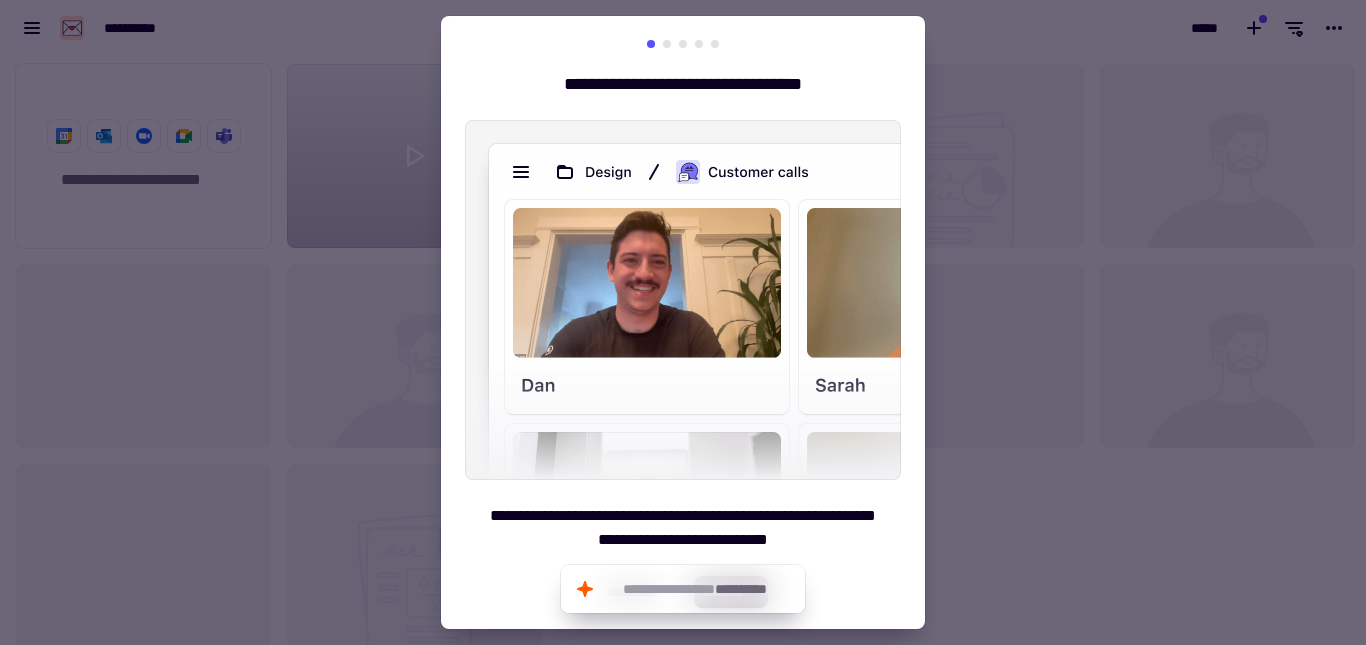 click on "**********" at bounding box center [683, 324] 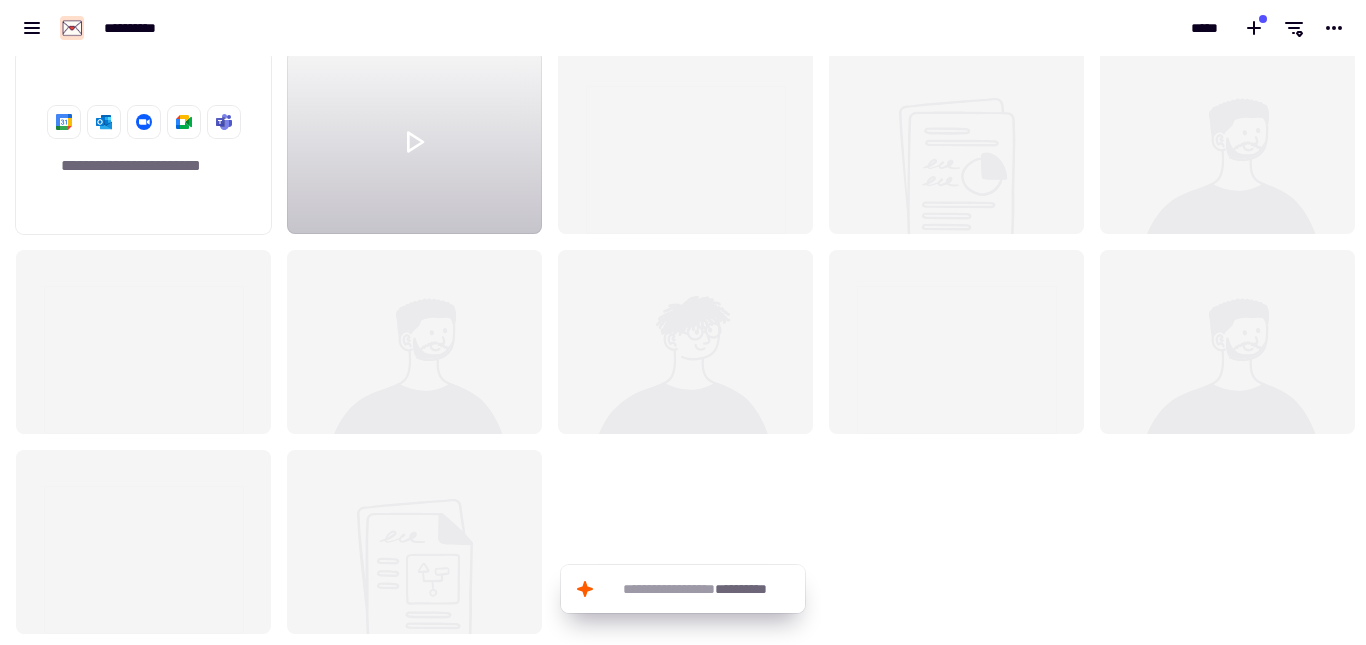 scroll, scrollTop: 0, scrollLeft: 0, axis: both 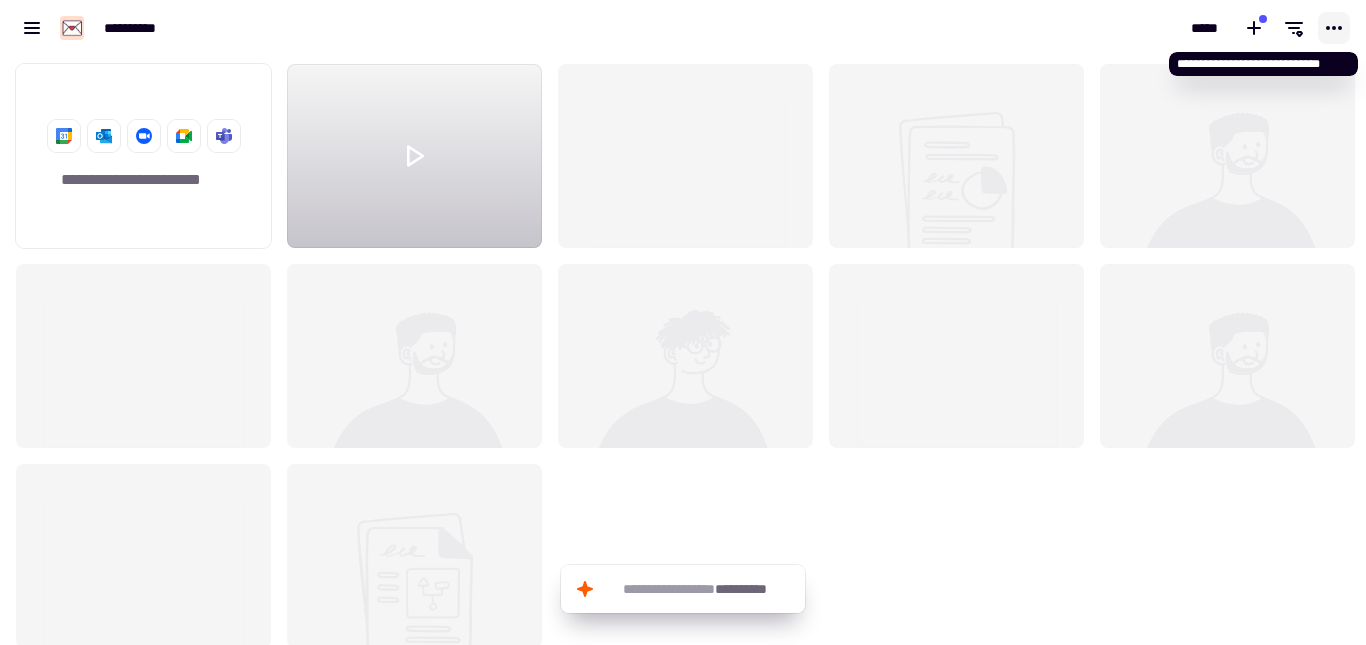 click 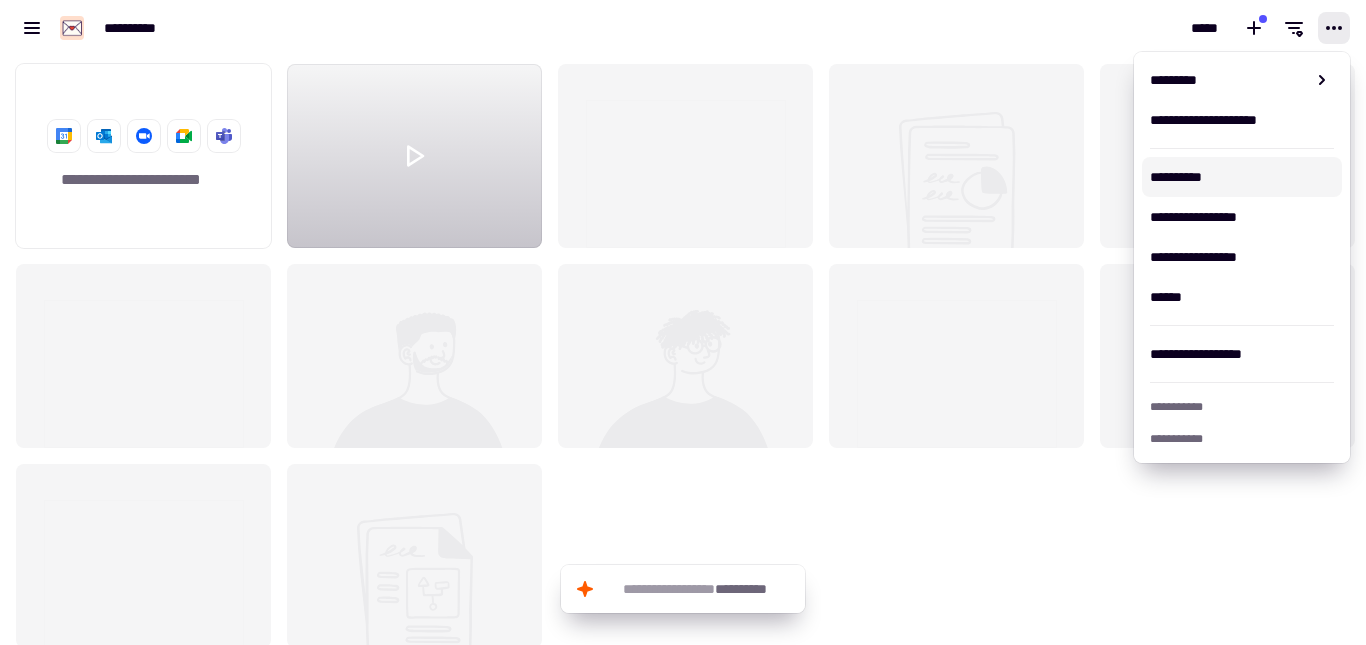 click on "**********" at bounding box center [1242, 177] 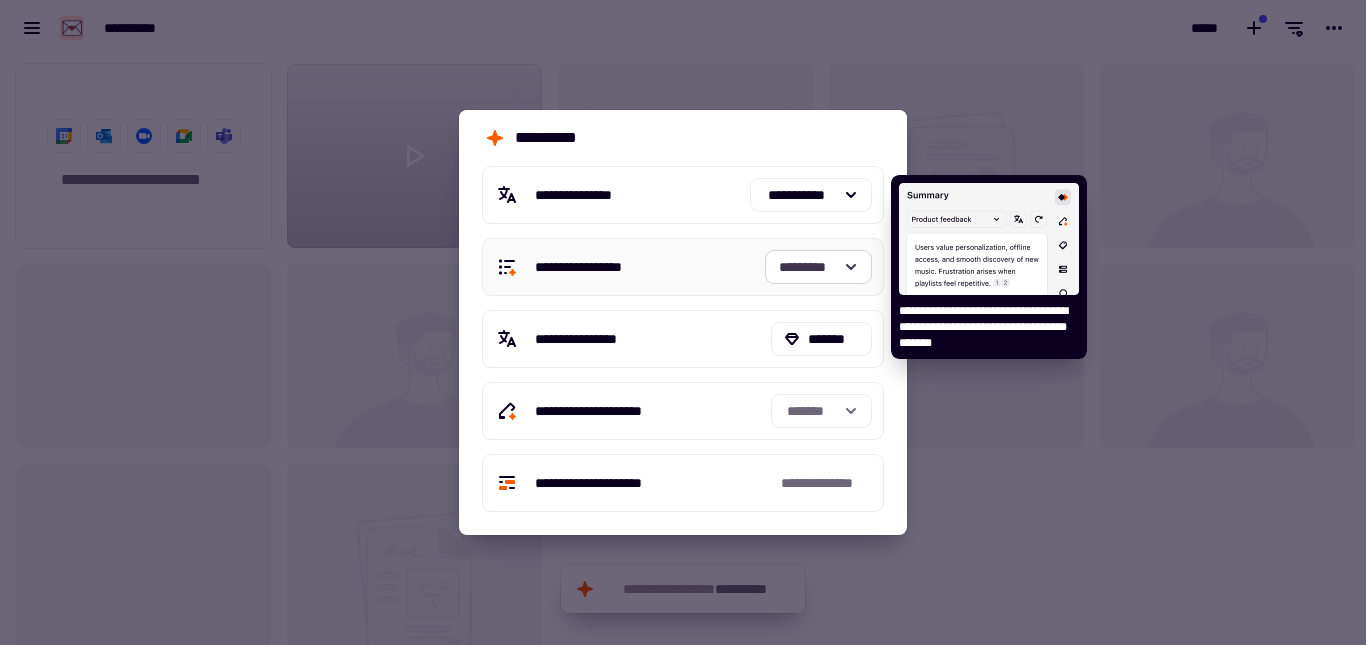 click on "*********" 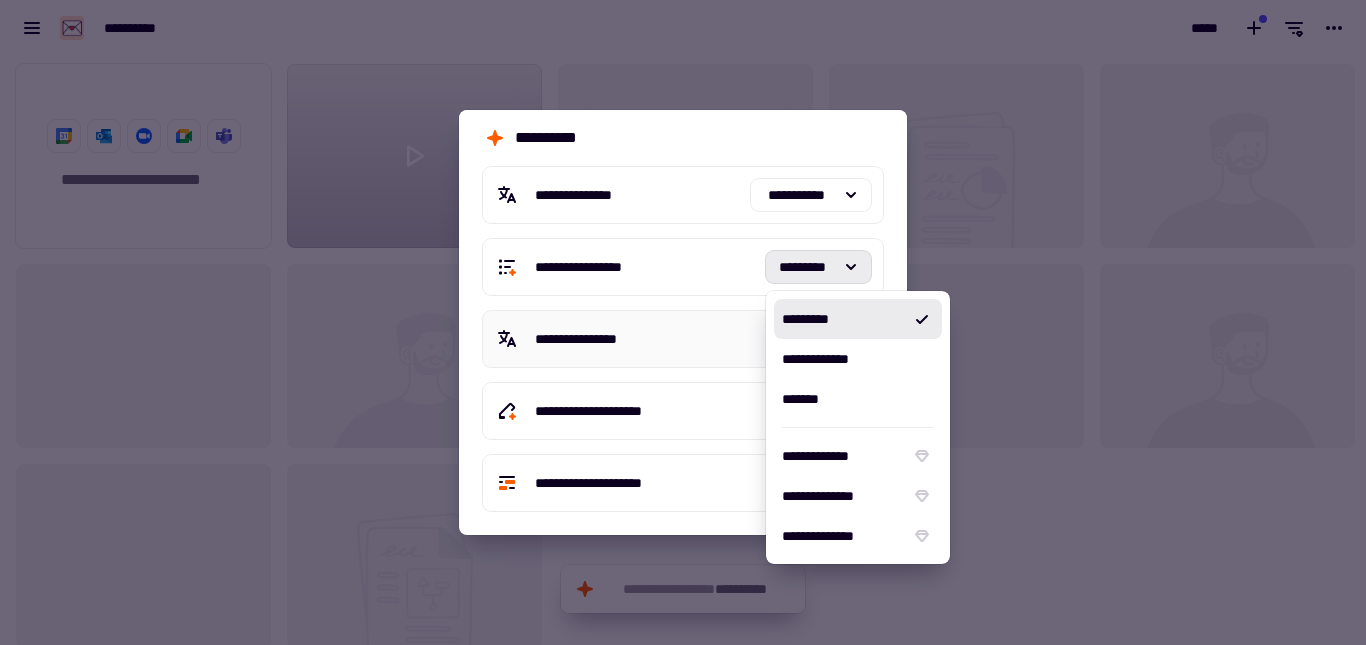 click on "**********" at bounding box center [683, 339] 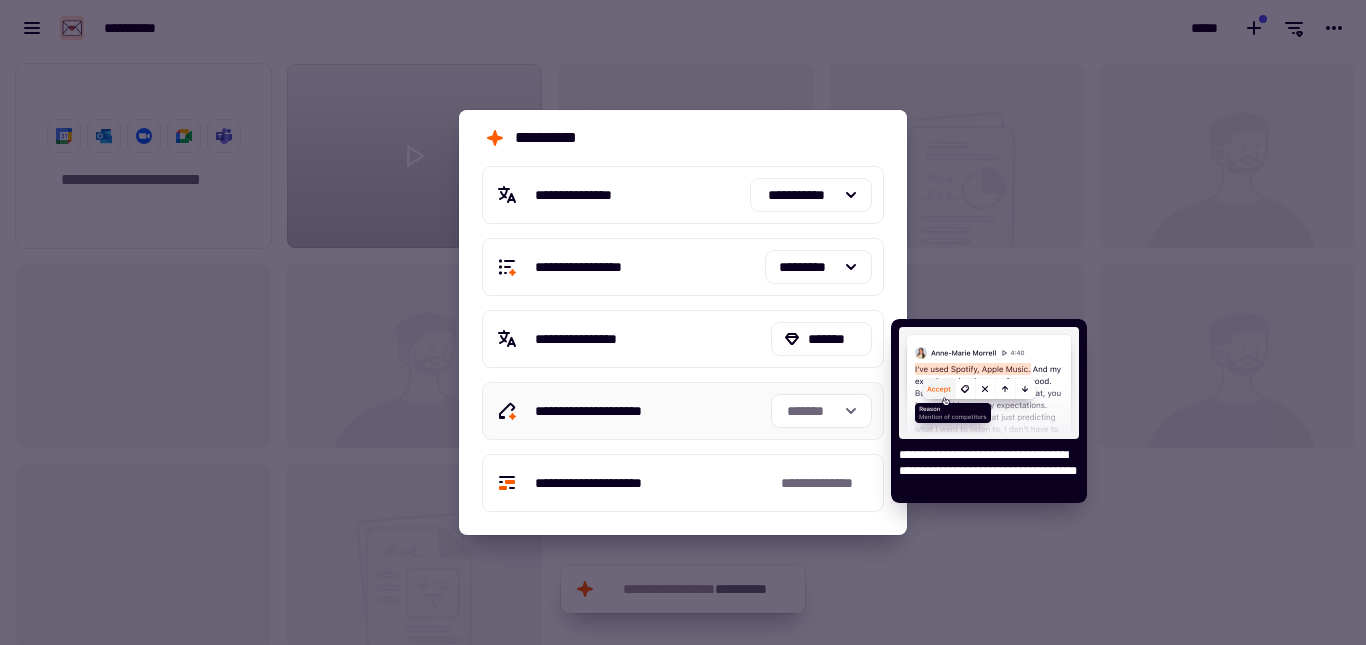 click on "*******" 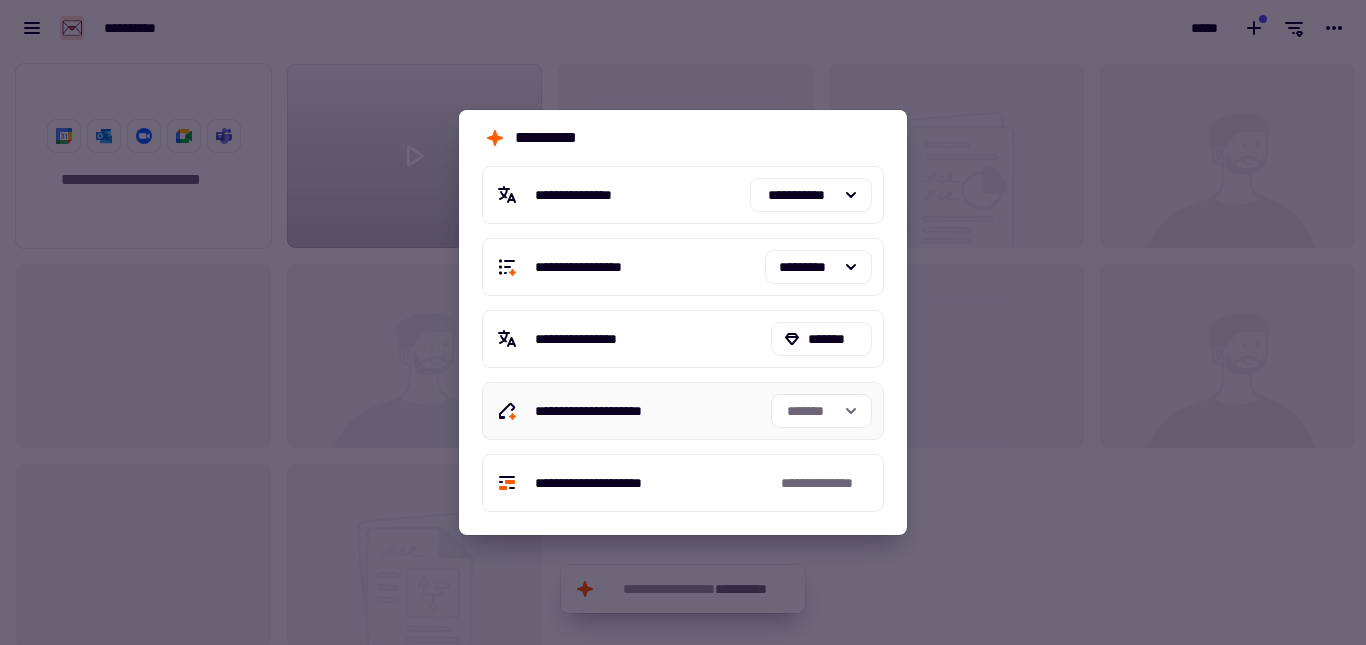 click 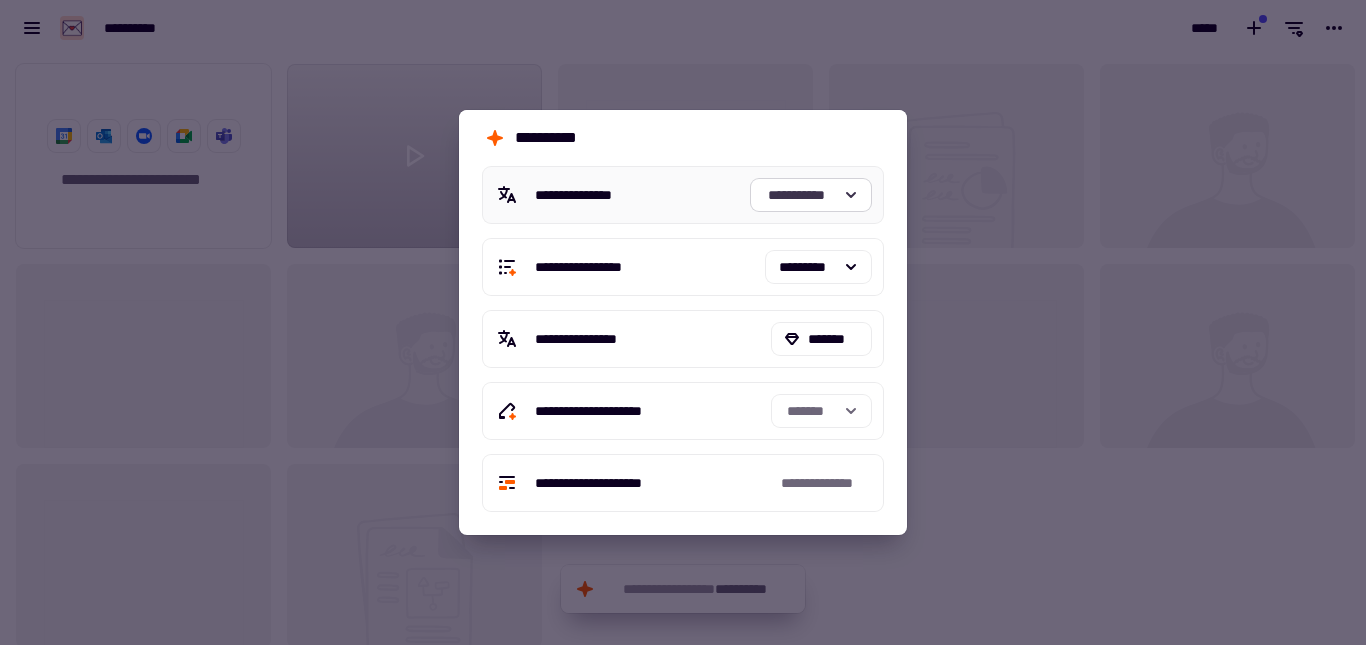 click on "**********" 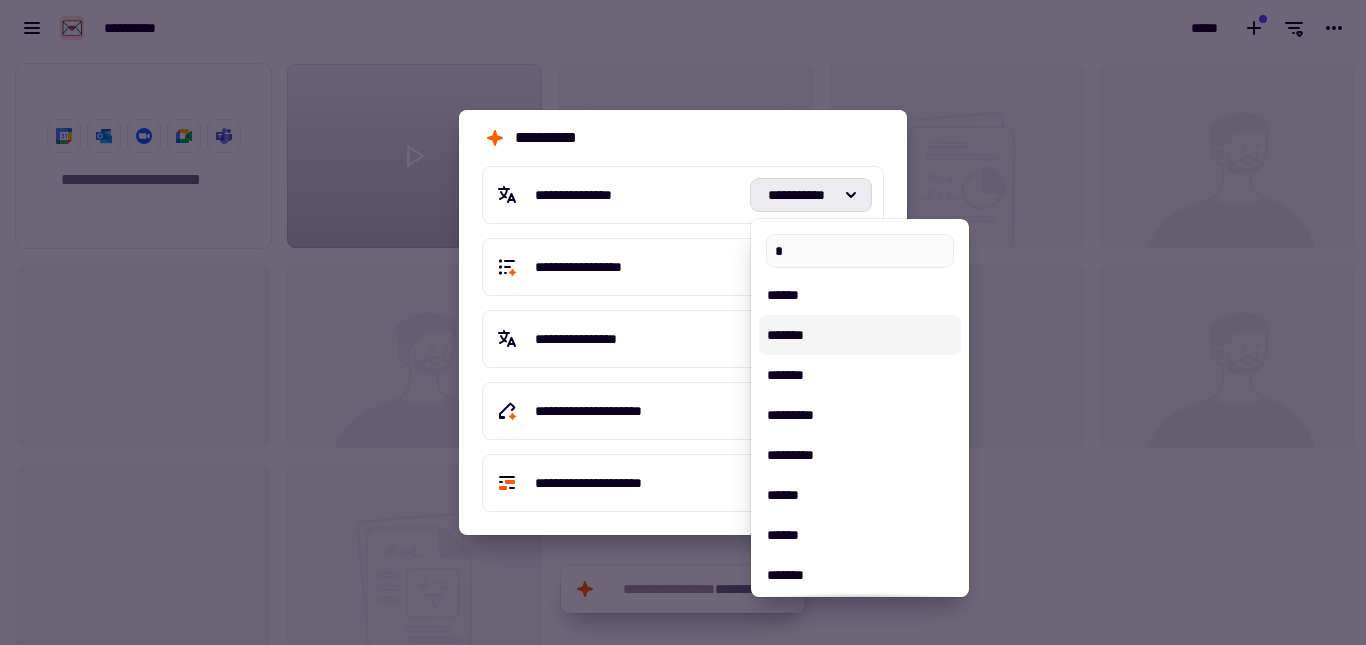 type on "*" 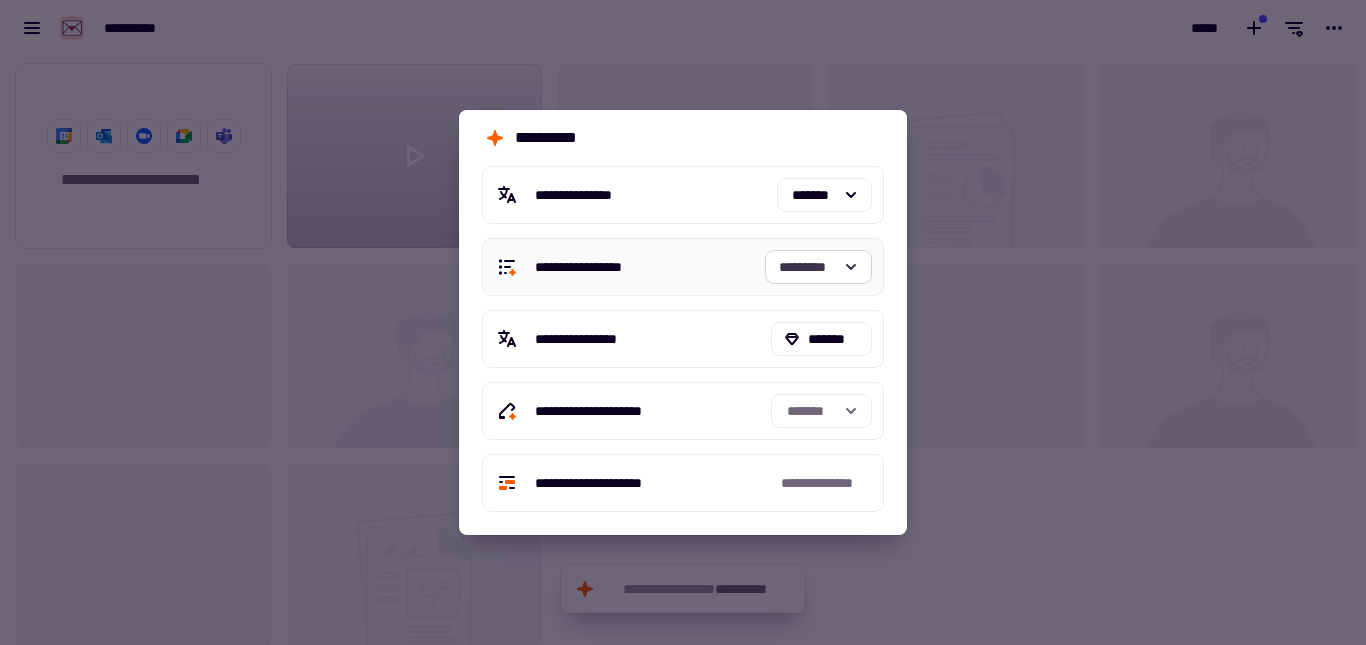 click 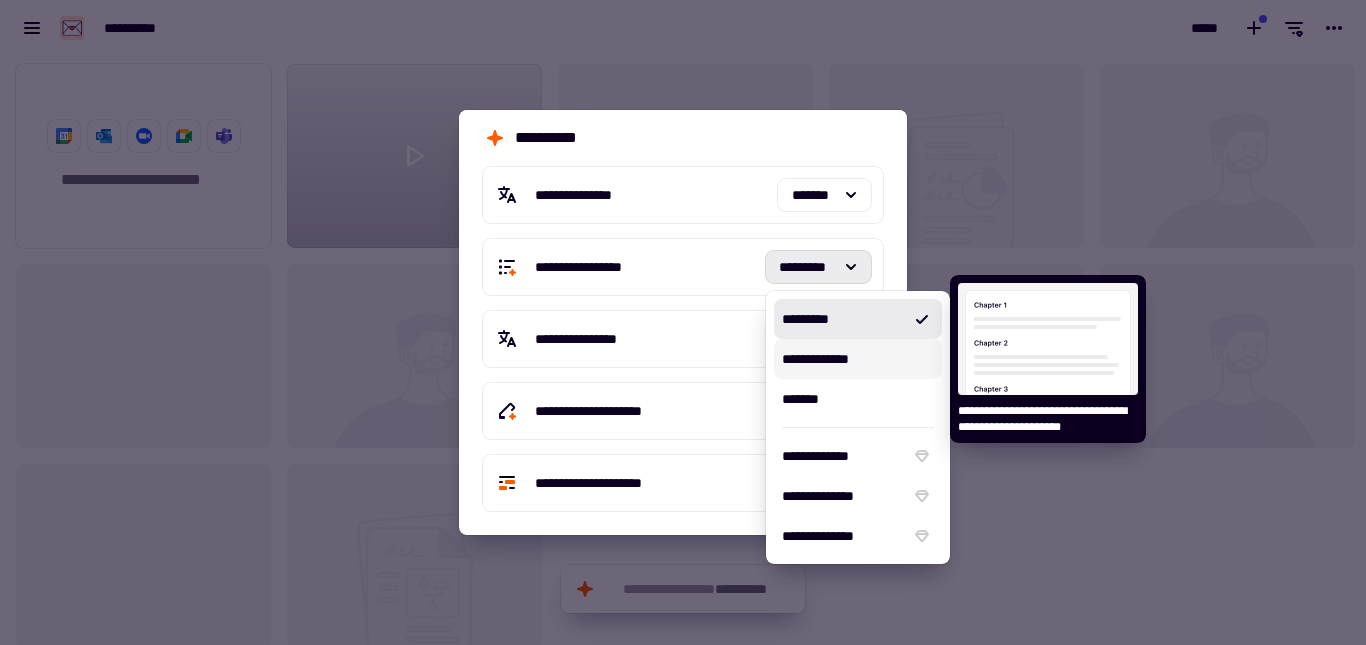 click on "**********" at bounding box center (858, 359) 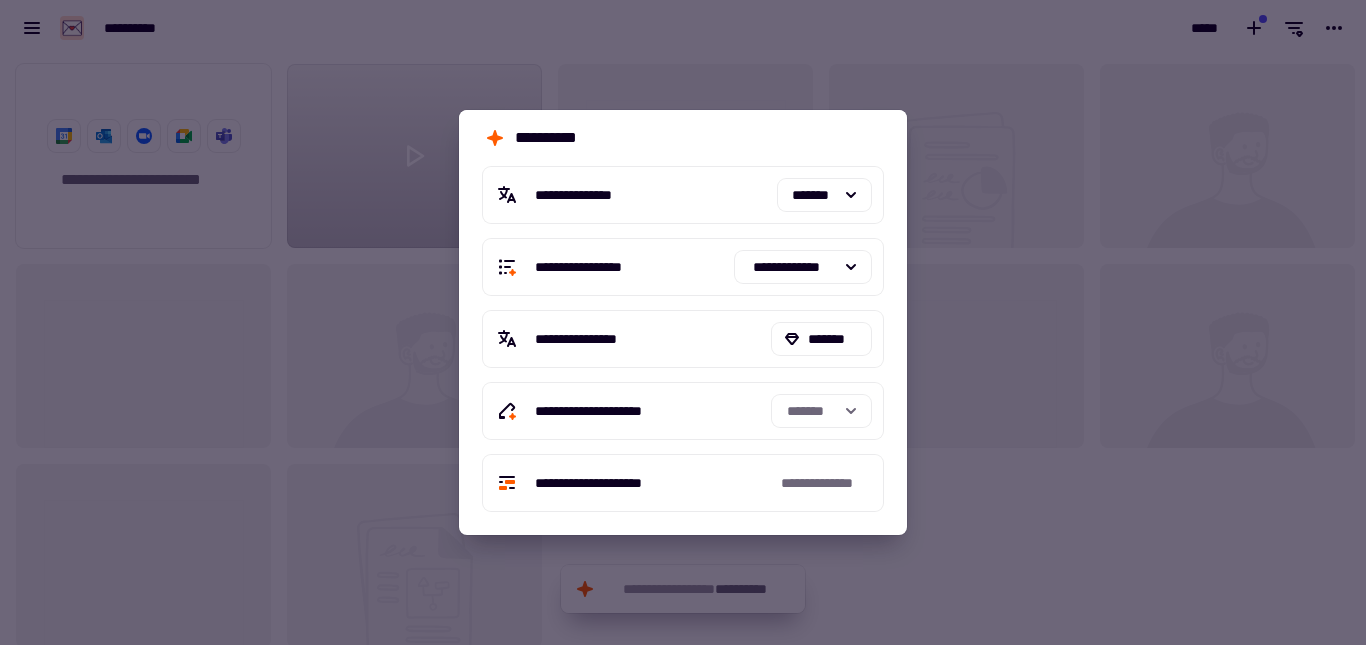 click at bounding box center (683, 322) 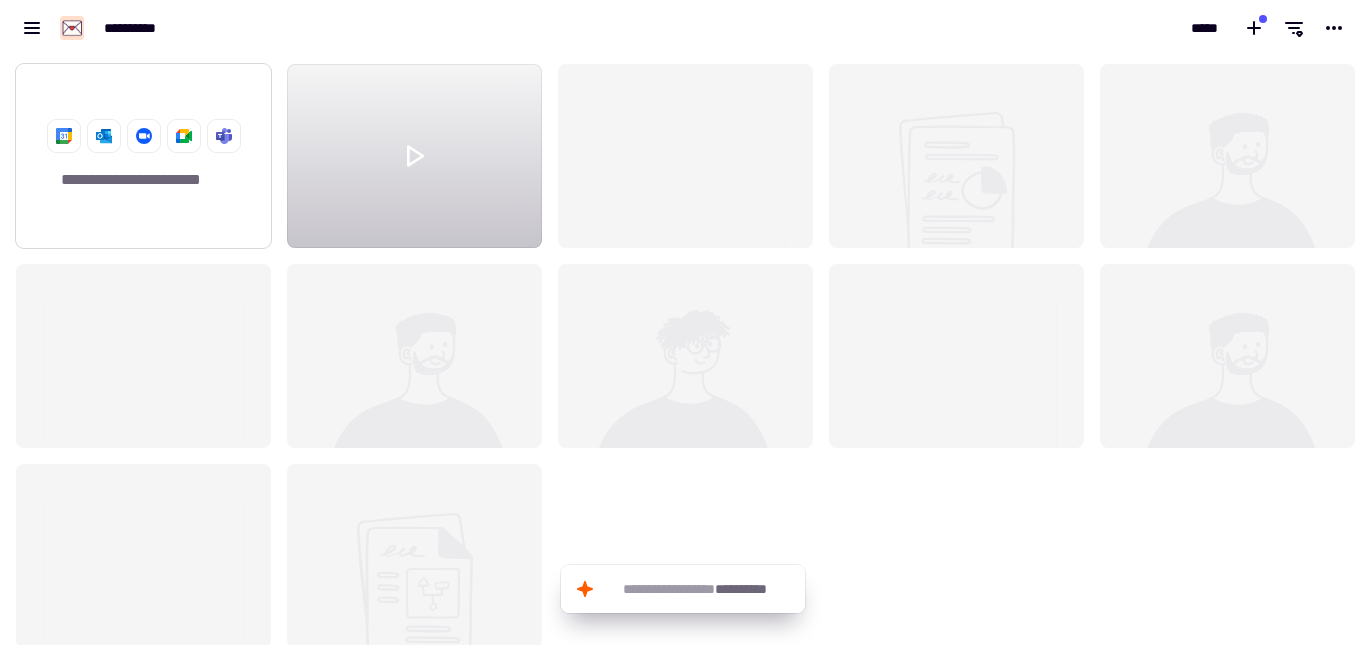 click on "**********" 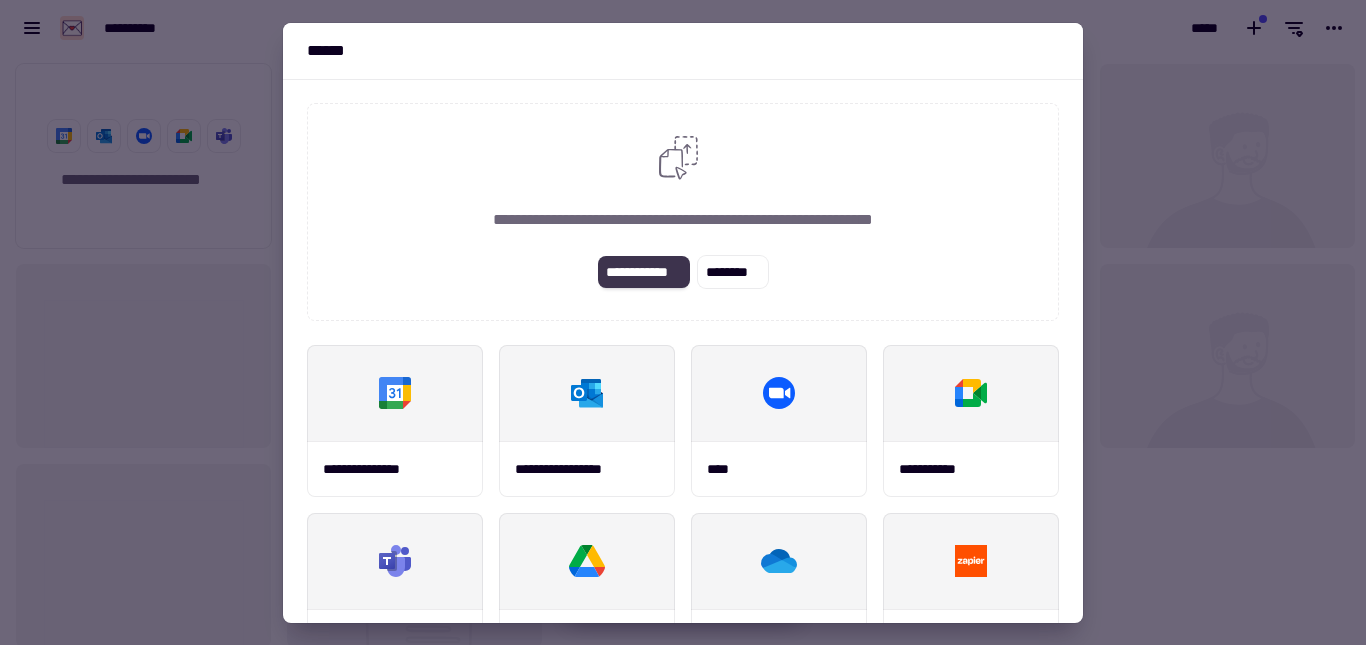 click on "**********" 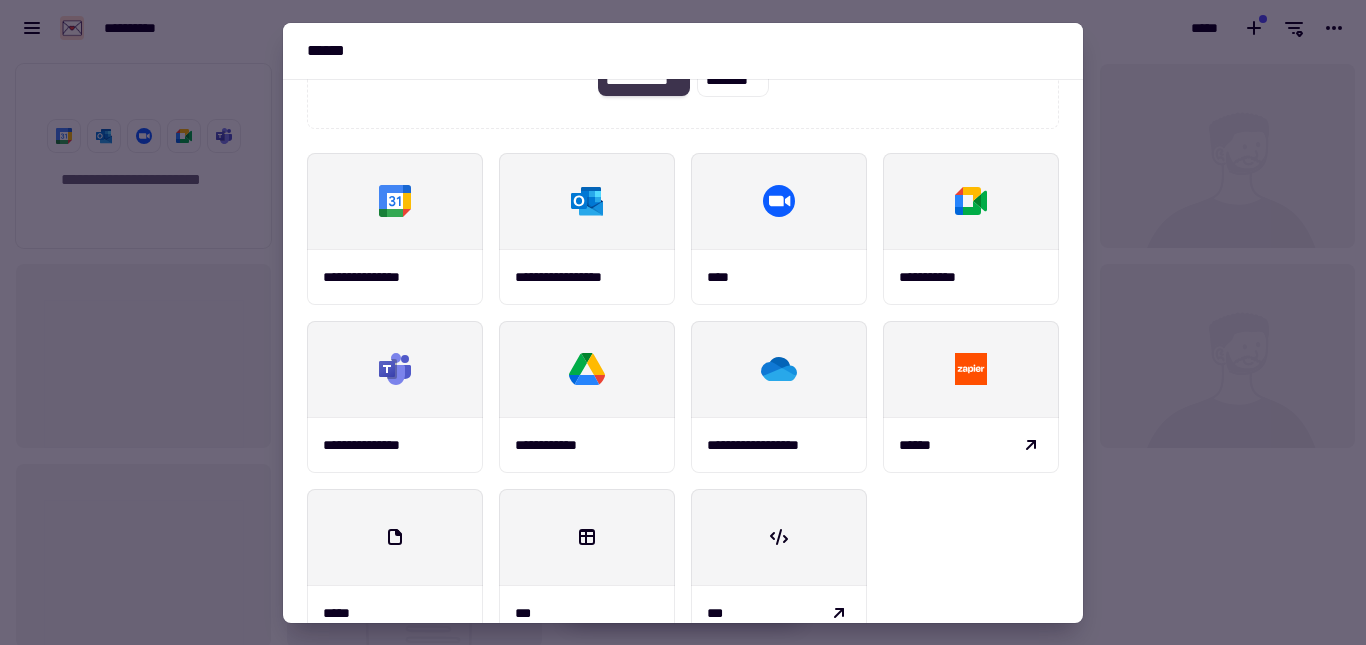 scroll, scrollTop: 200, scrollLeft: 0, axis: vertical 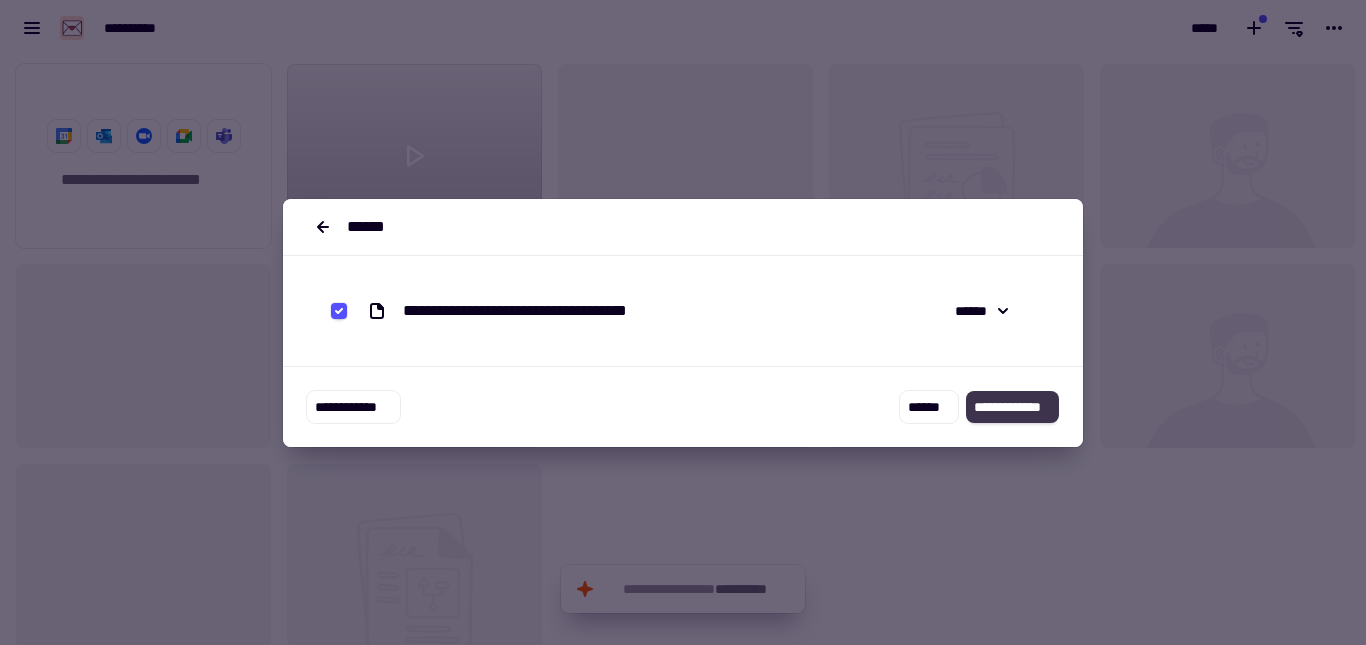 click on "**********" 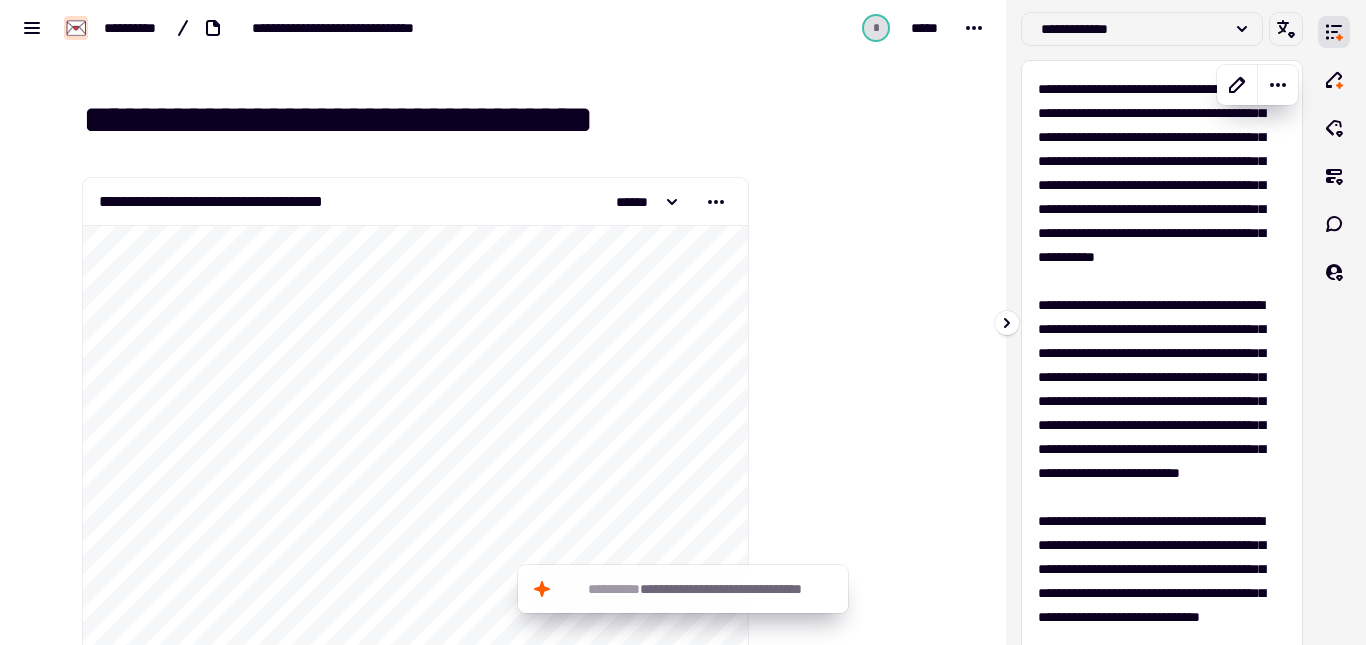 scroll, scrollTop: 0, scrollLeft: 0, axis: both 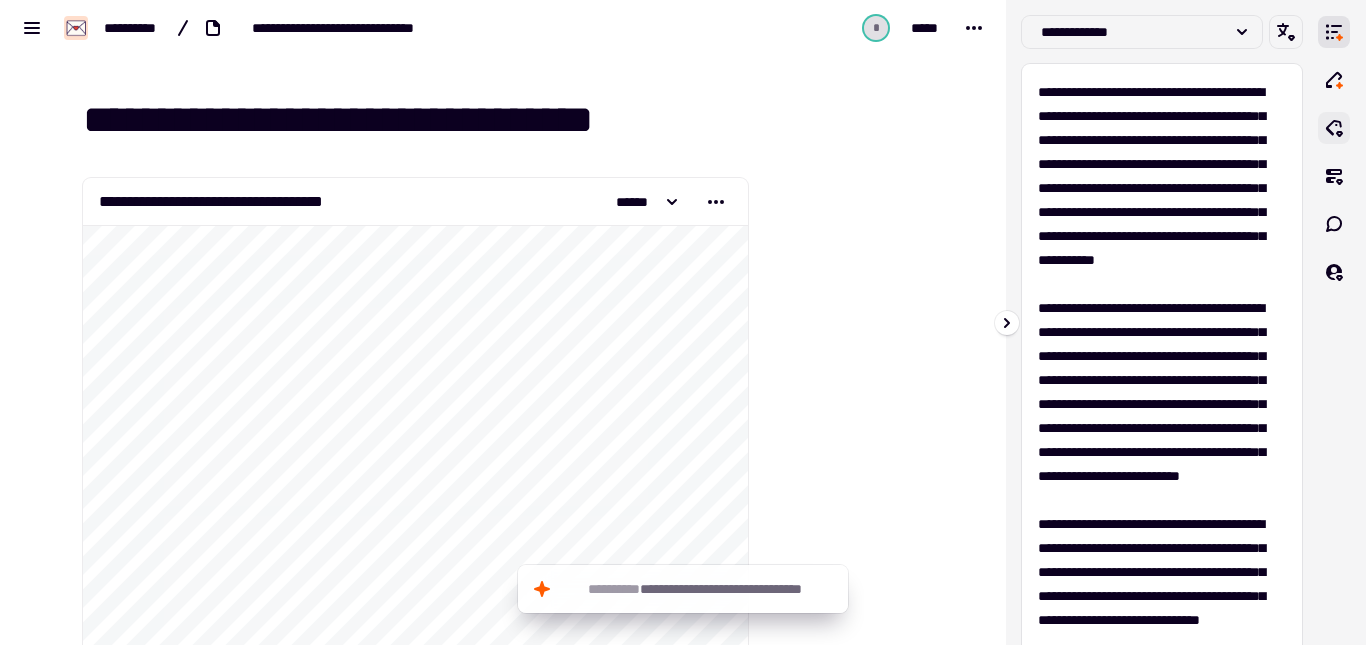 click 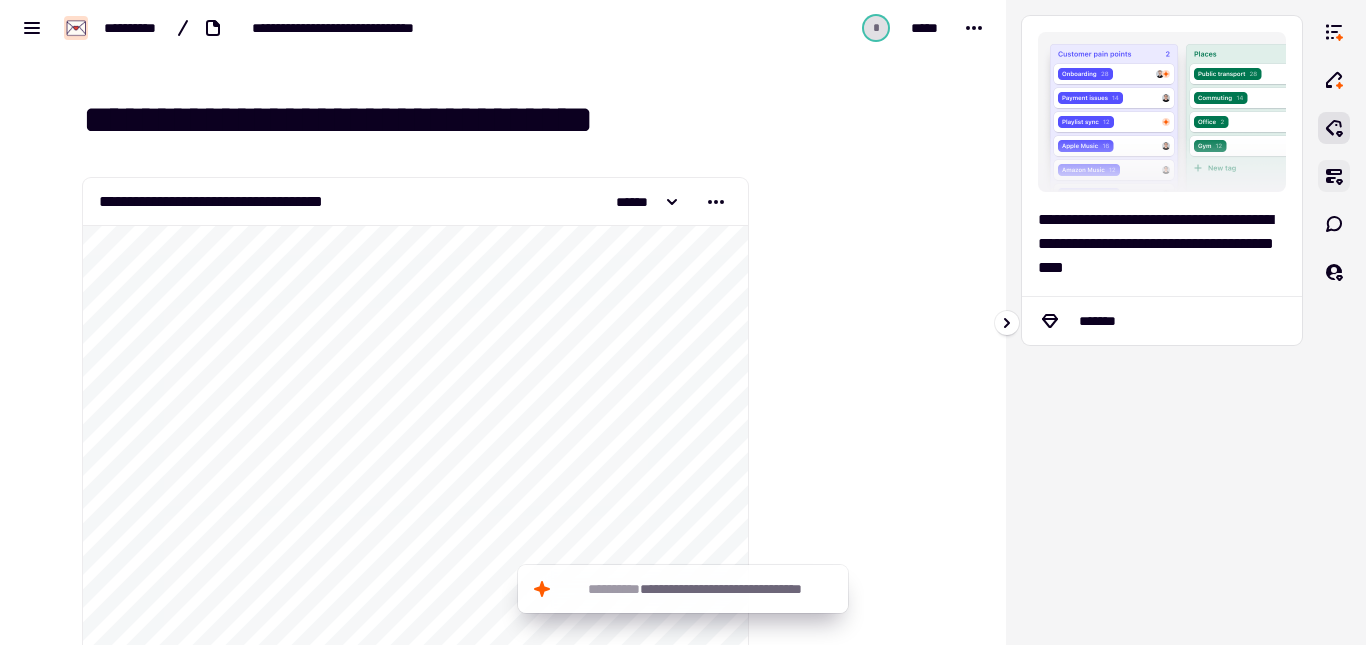click 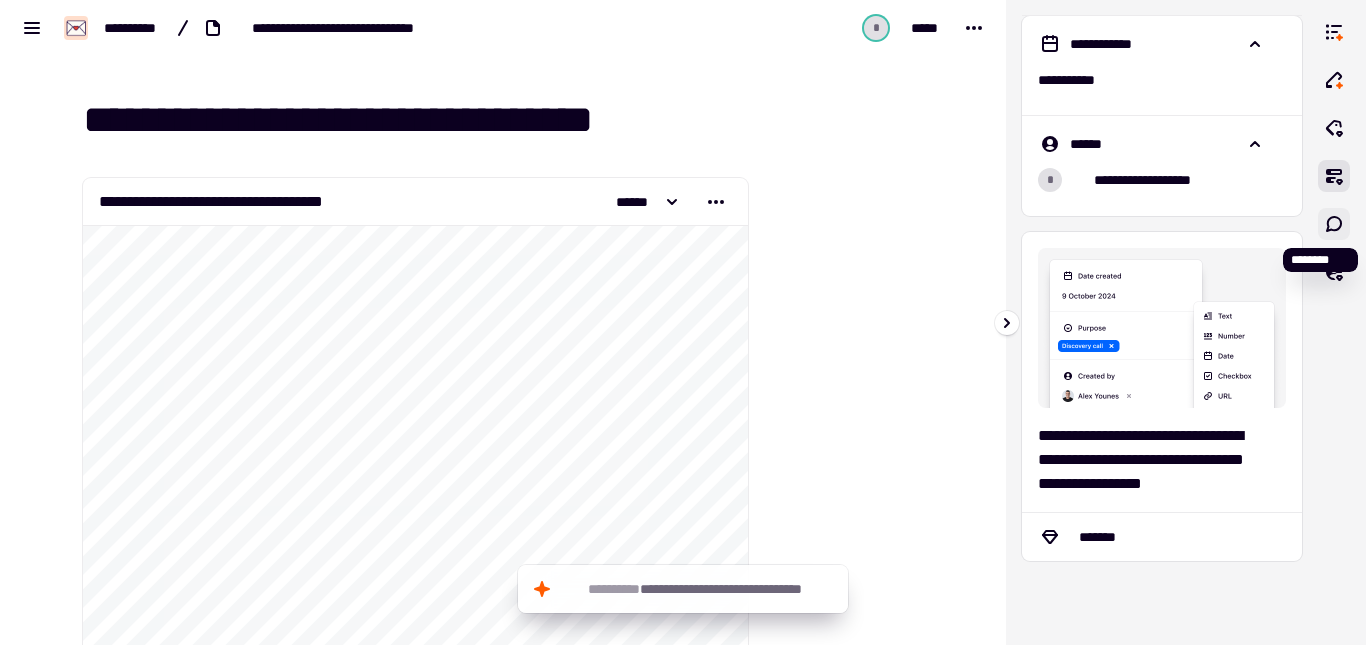 click 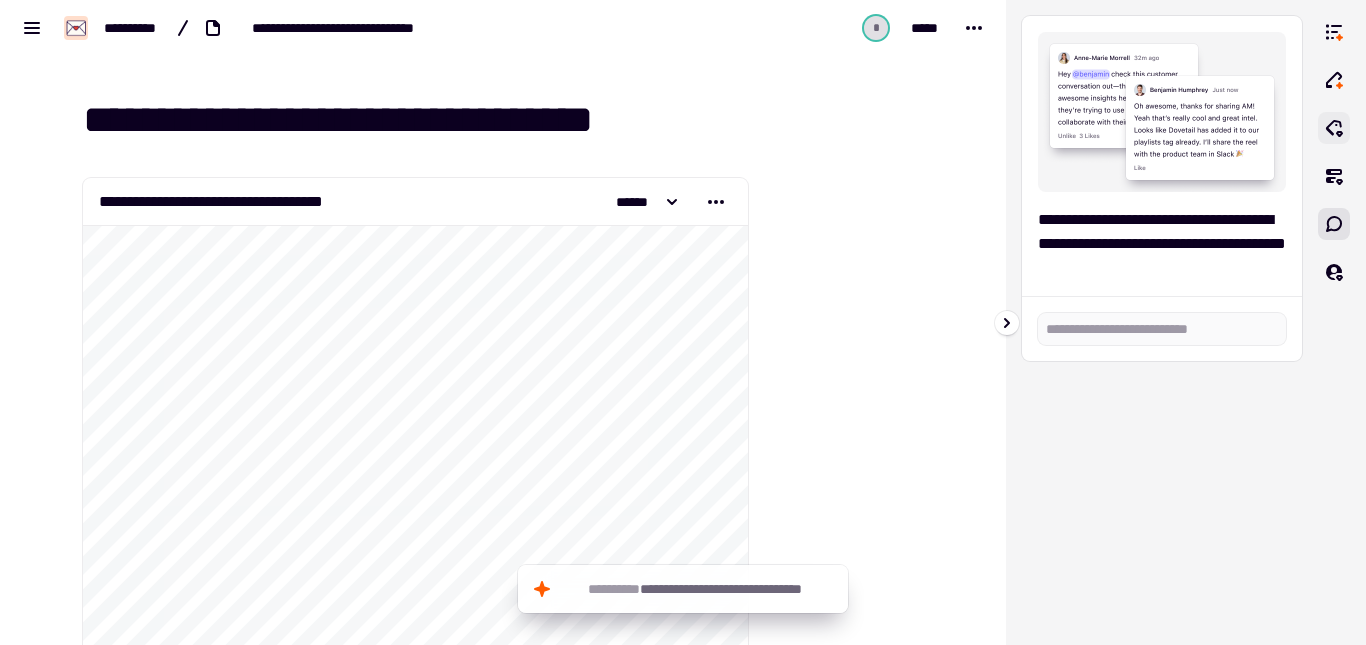 click 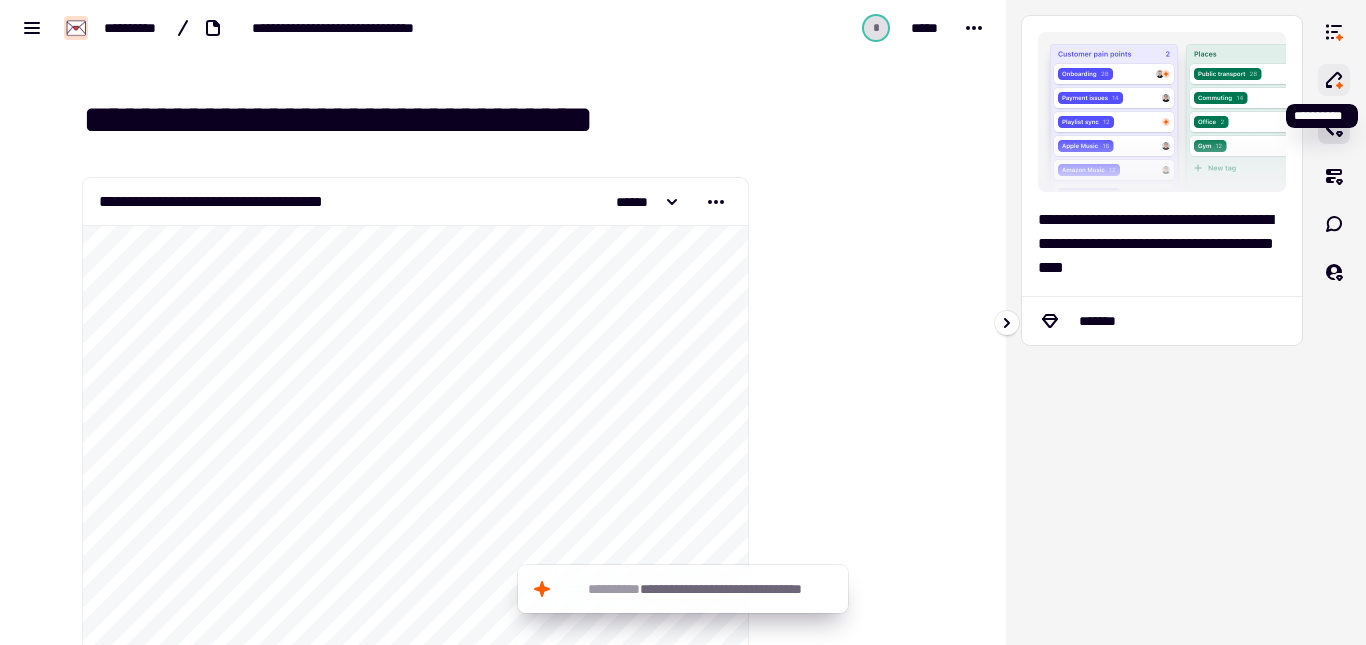 click 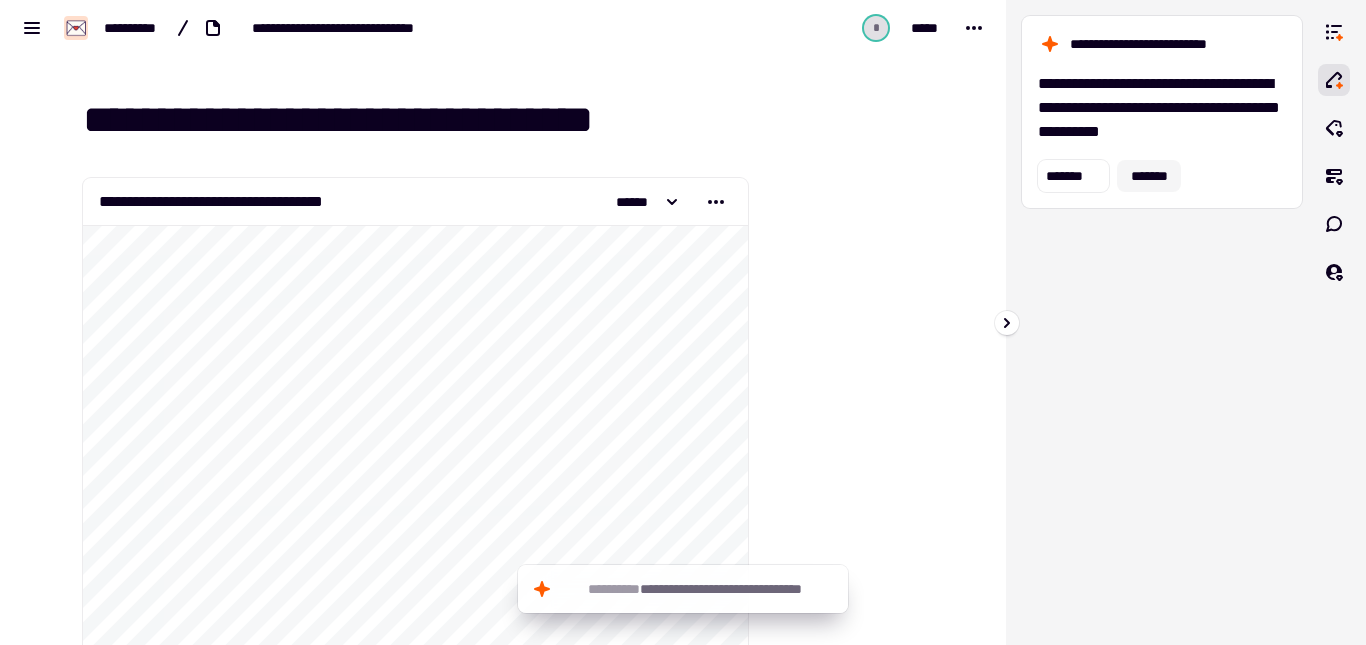 click on "*******" 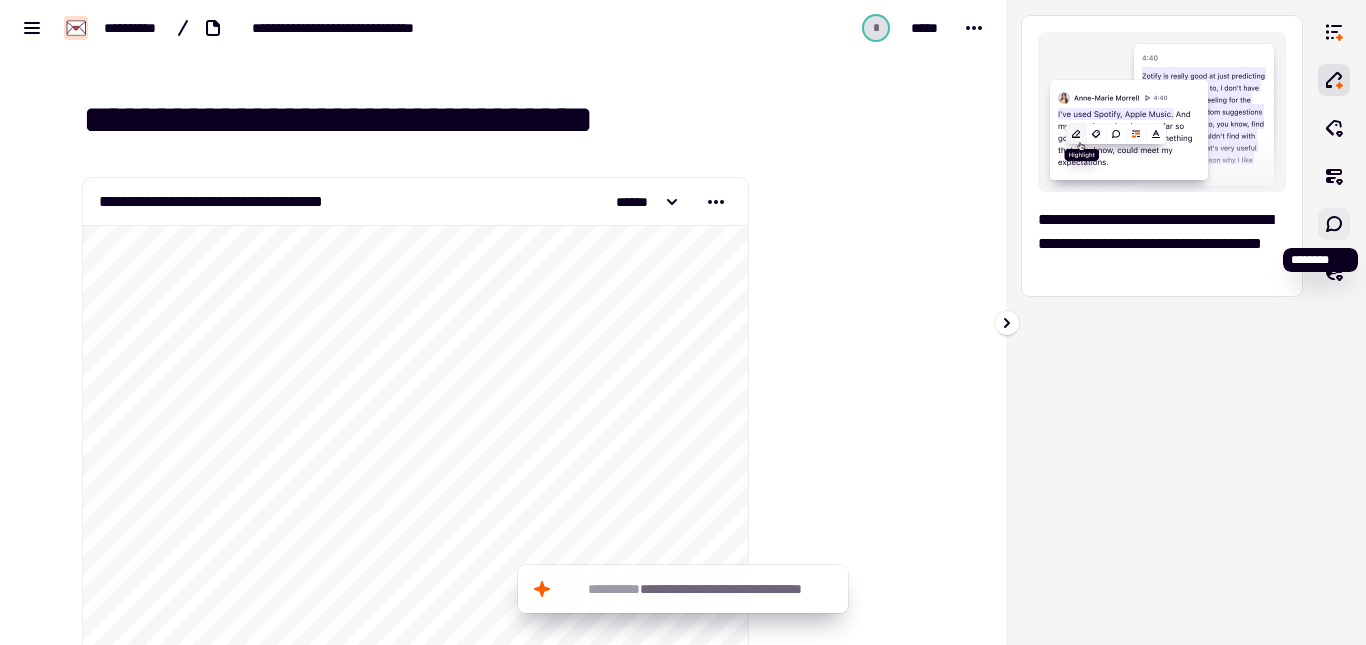 click 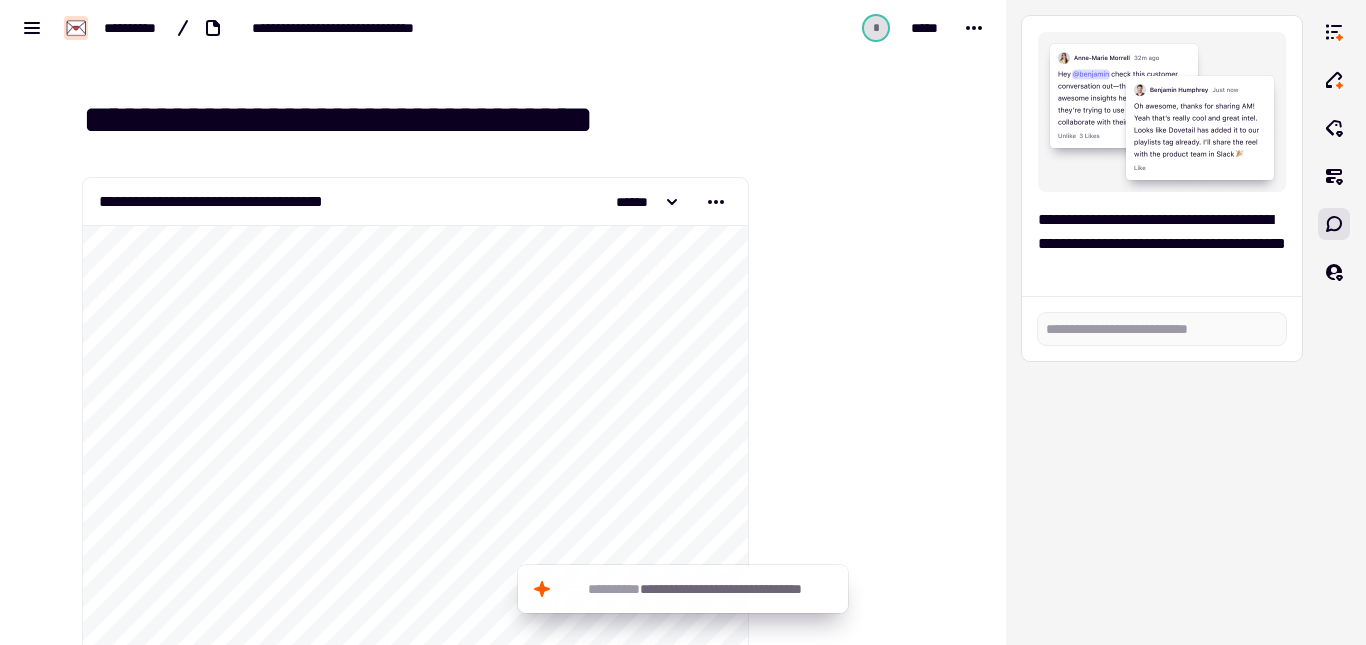 click at bounding box center [849, 1239] 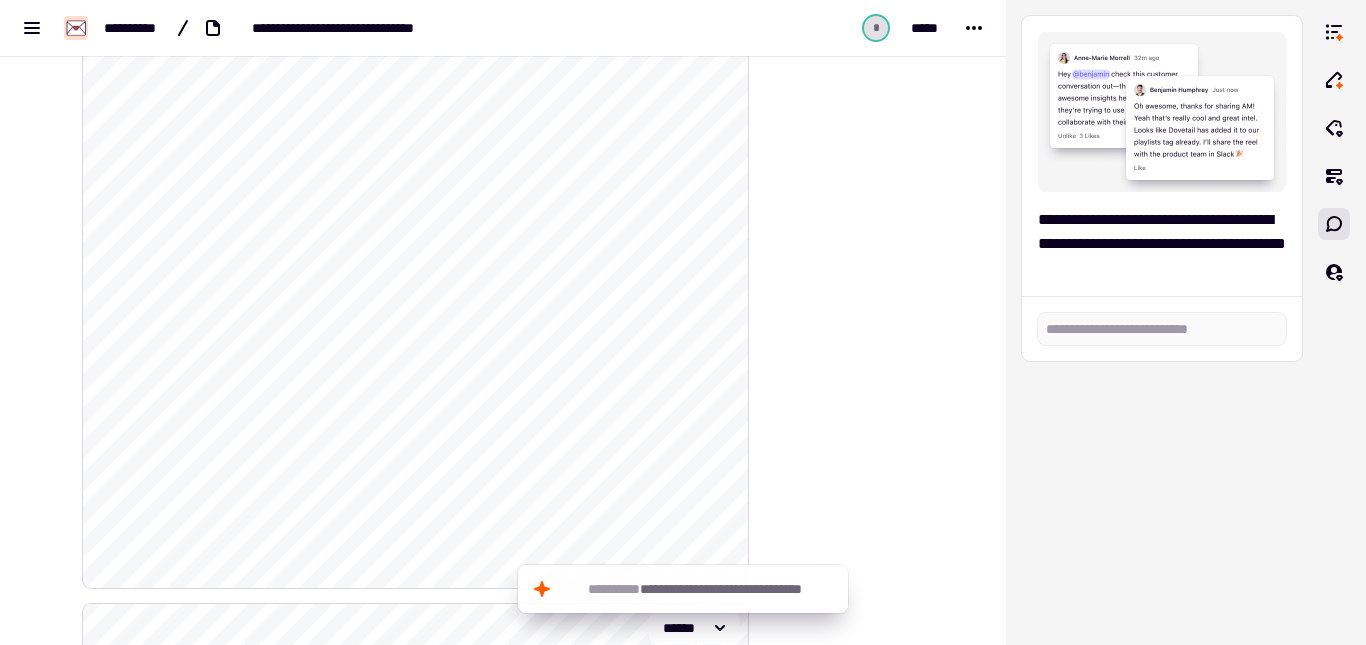 scroll, scrollTop: 600, scrollLeft: 0, axis: vertical 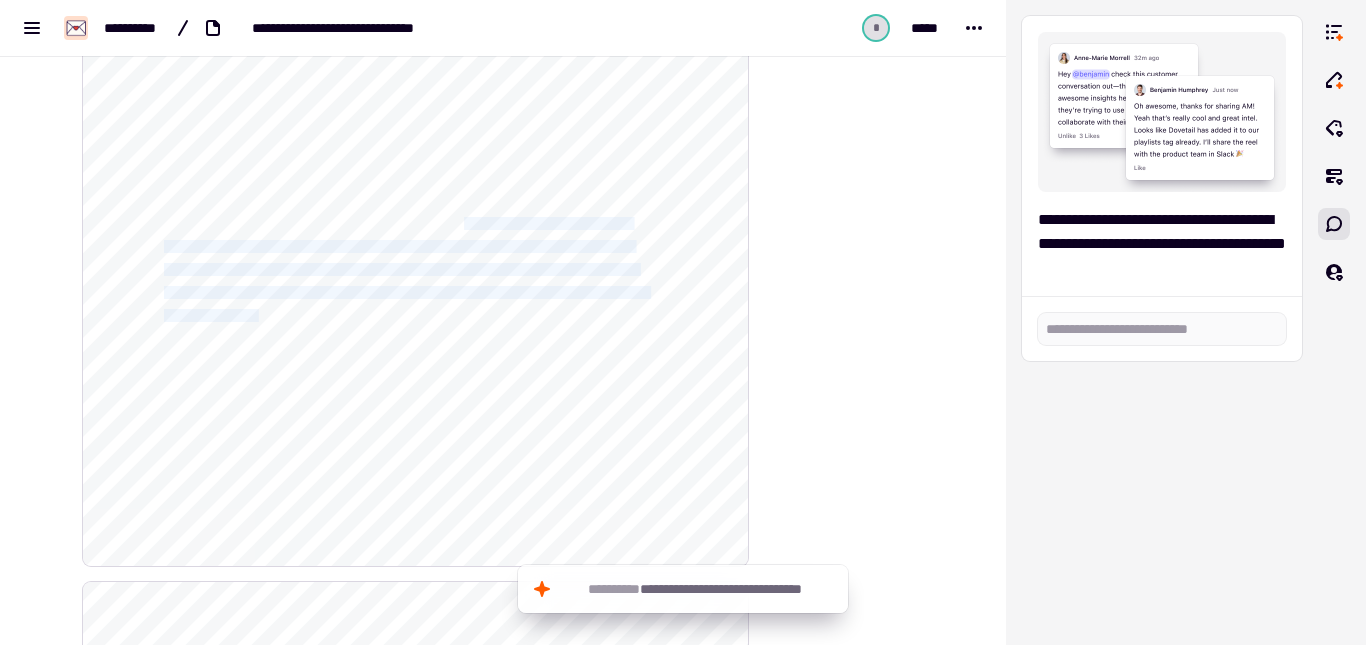 drag, startPoint x: 486, startPoint y: 221, endPoint x: 273, endPoint y: 313, distance: 232.0194 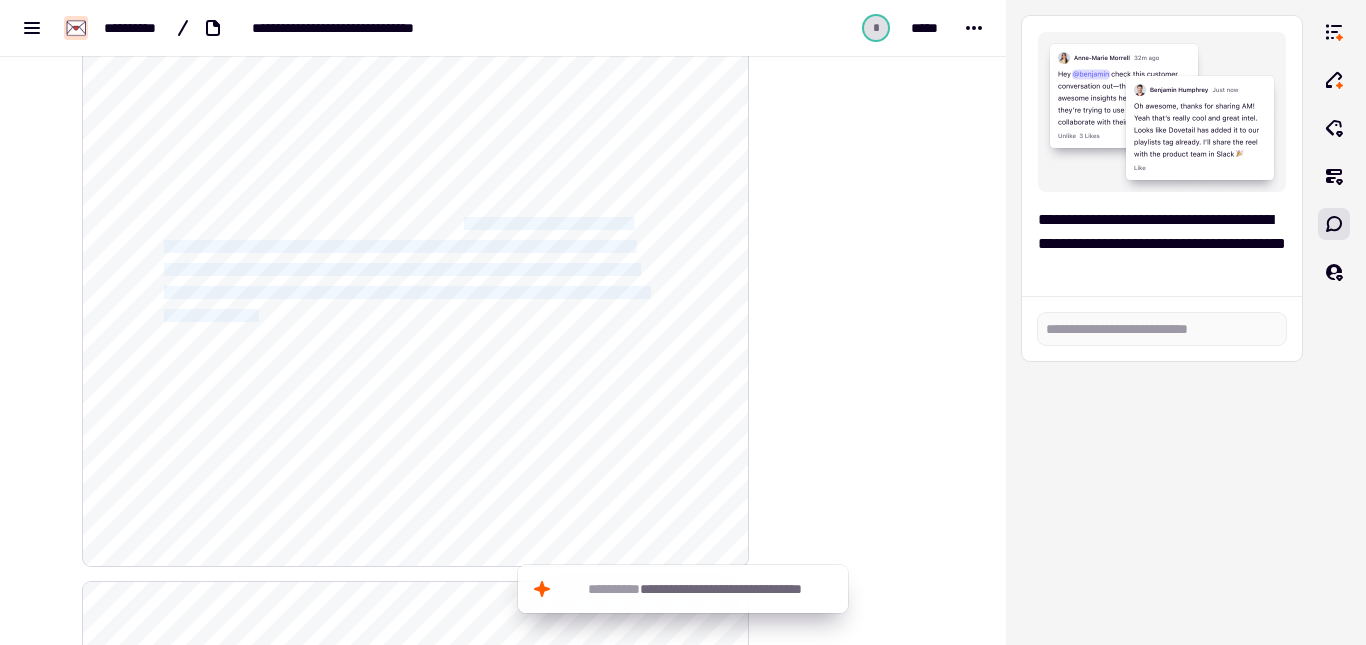 click on "**********" 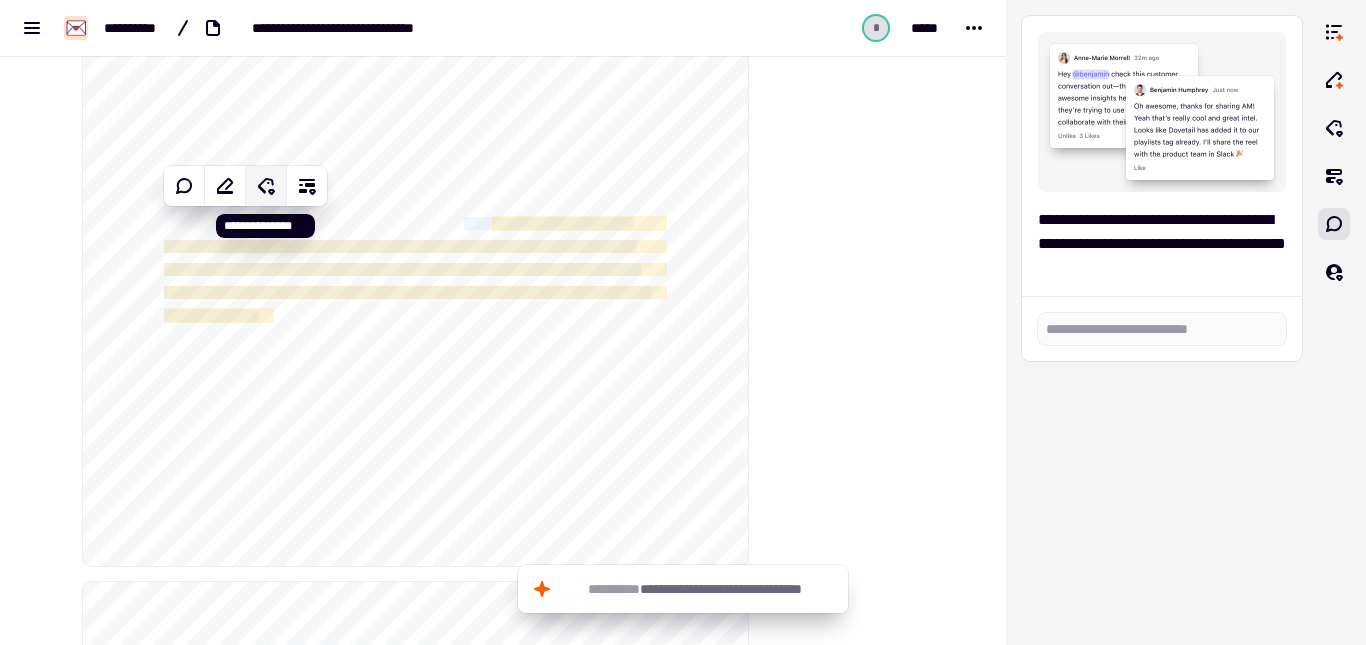 click 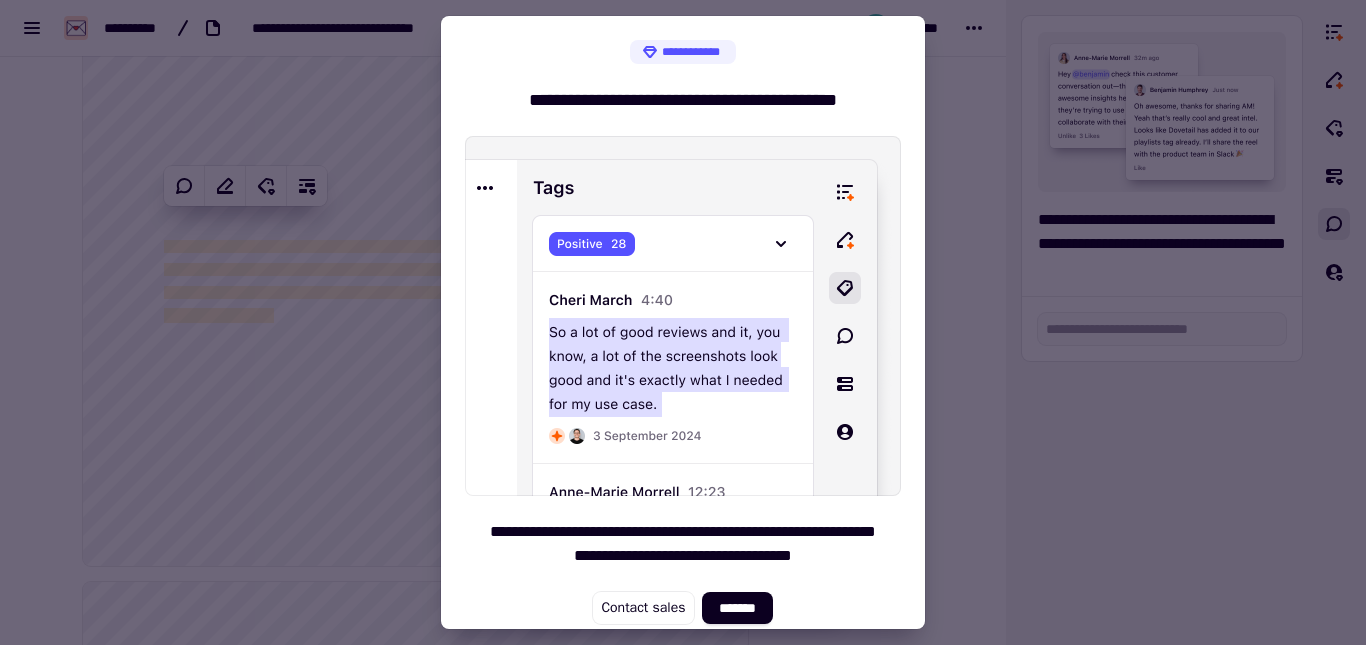 scroll, scrollTop: 7, scrollLeft: 0, axis: vertical 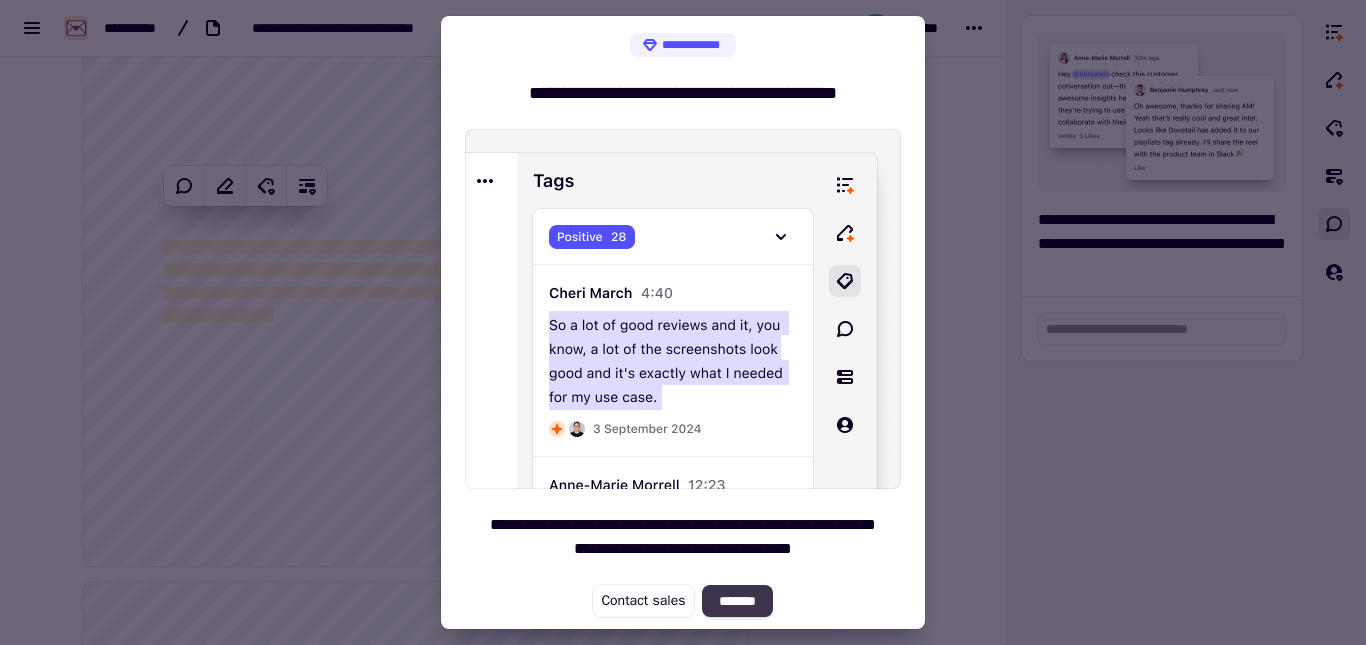 click on "*******" 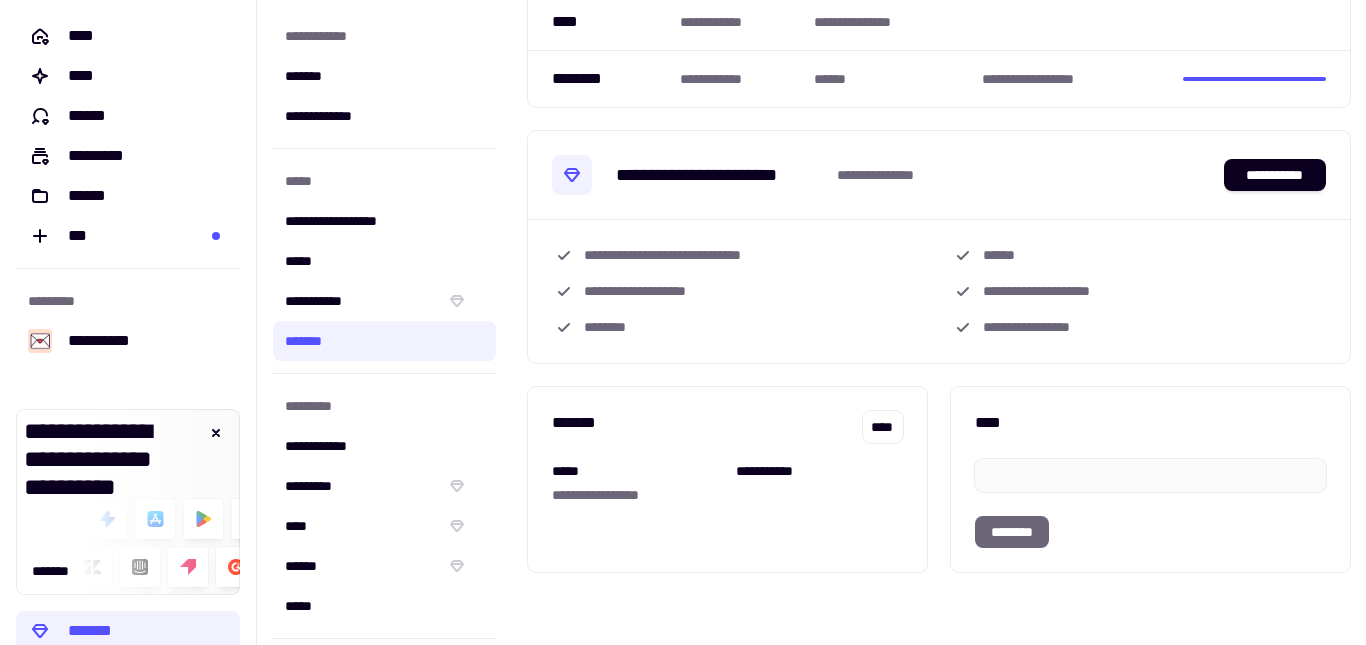 scroll, scrollTop: 187, scrollLeft: 0, axis: vertical 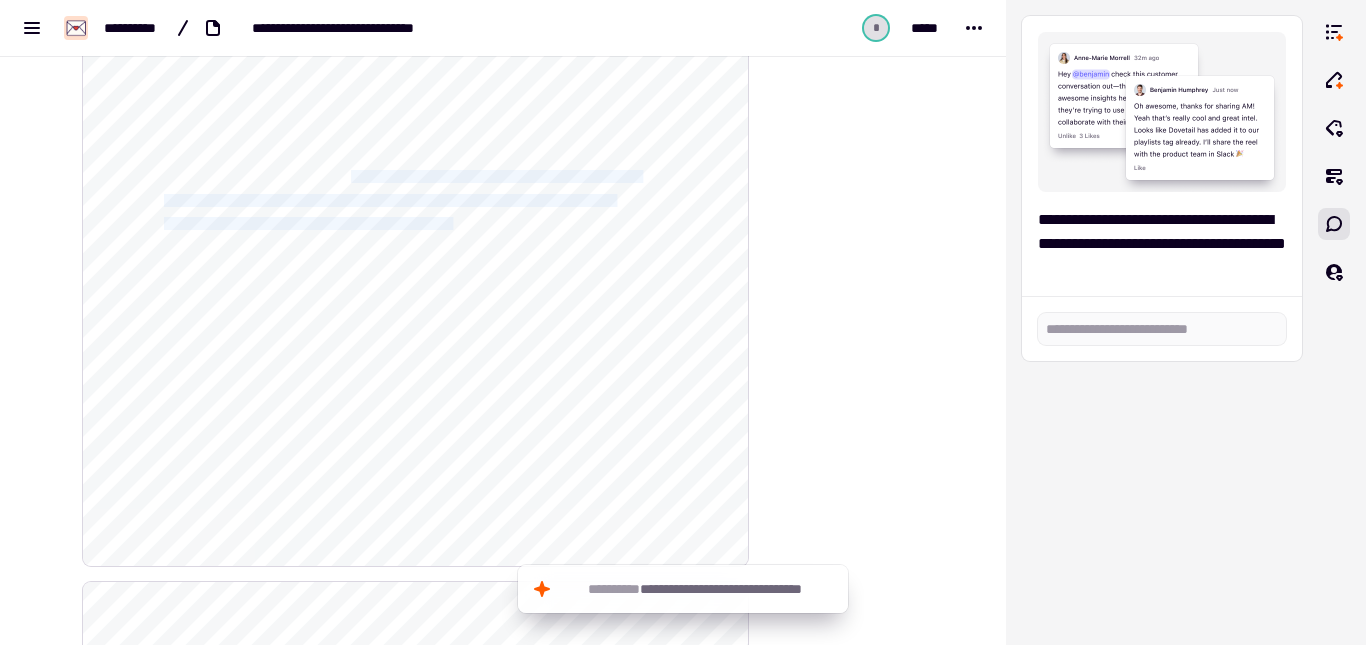 drag, startPoint x: 352, startPoint y: 176, endPoint x: 477, endPoint y: 223, distance: 133.544 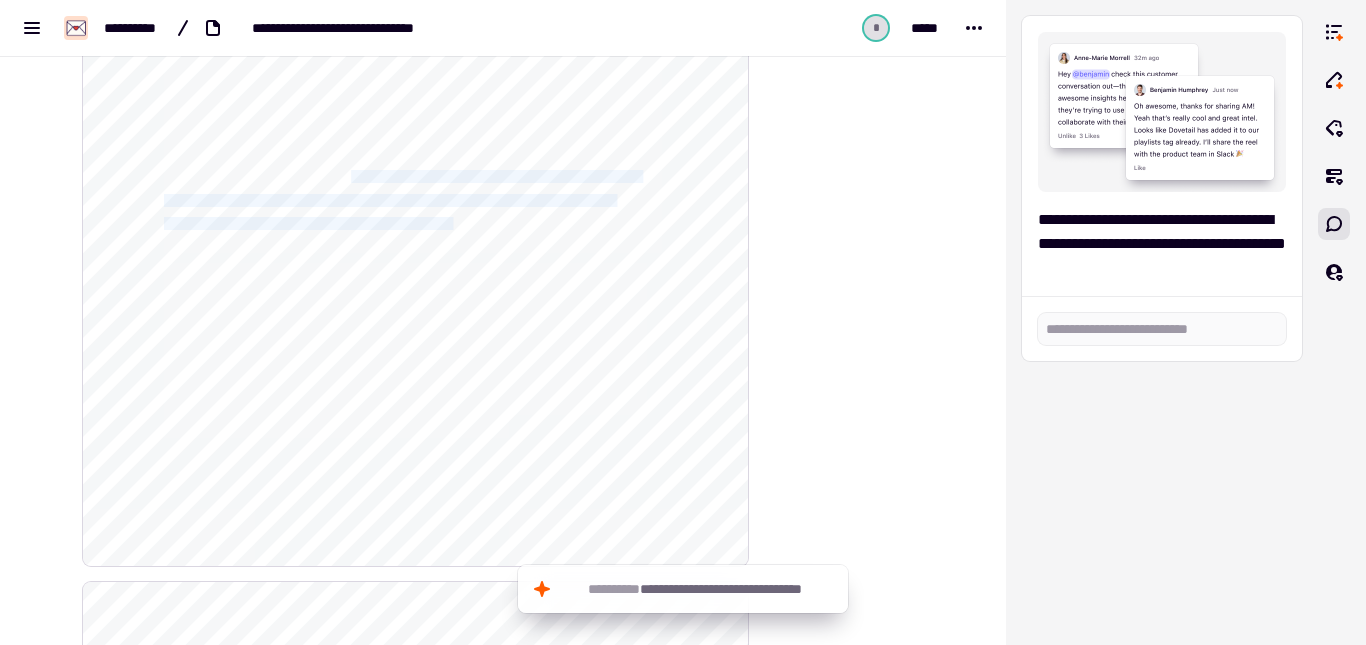 click on "**********" 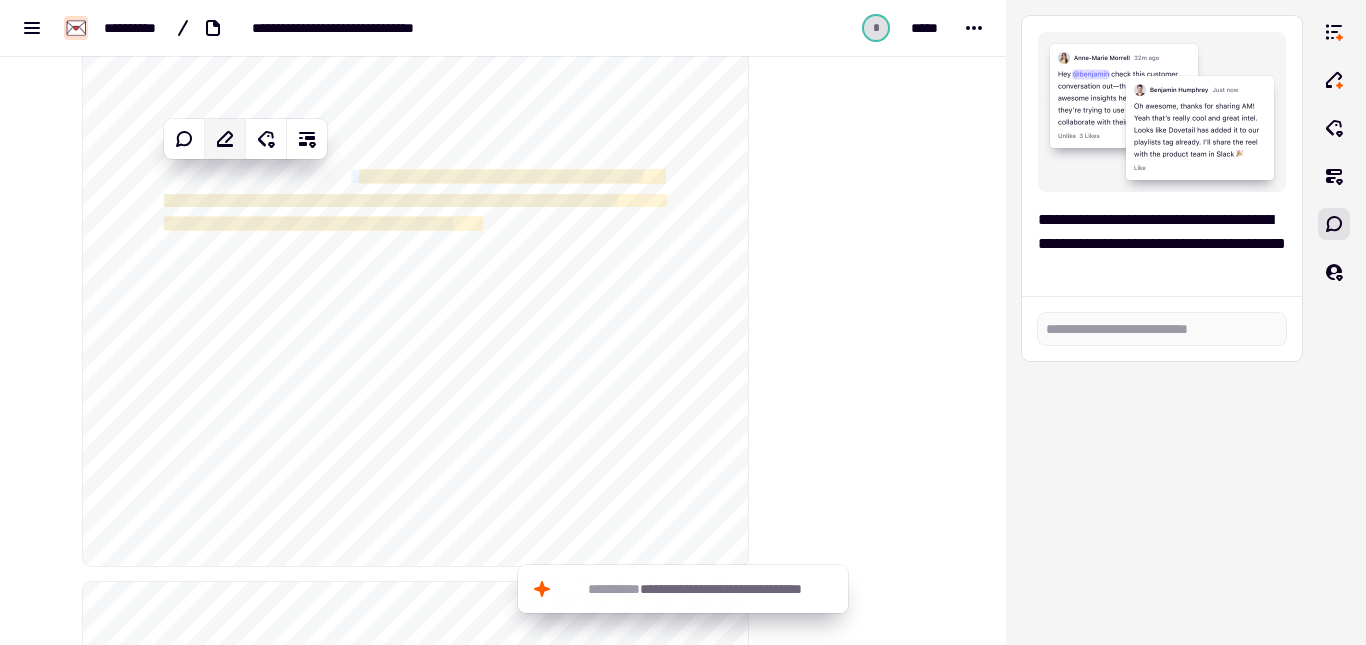 click 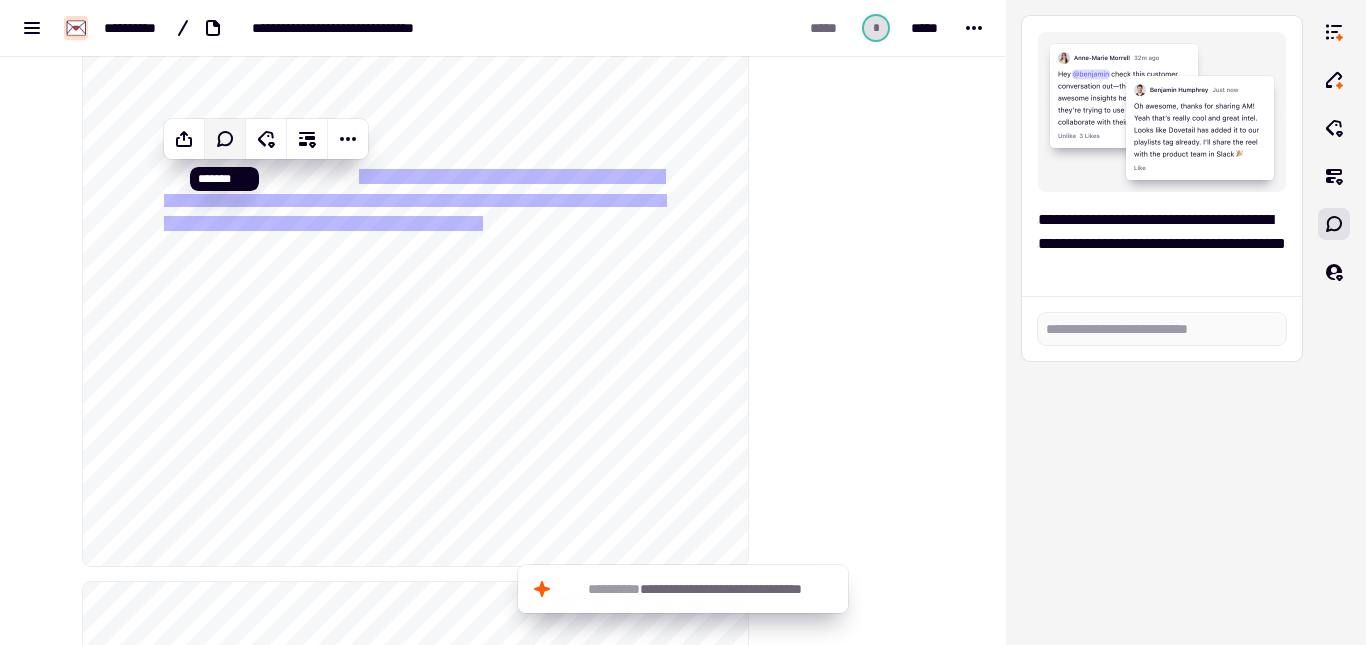 click 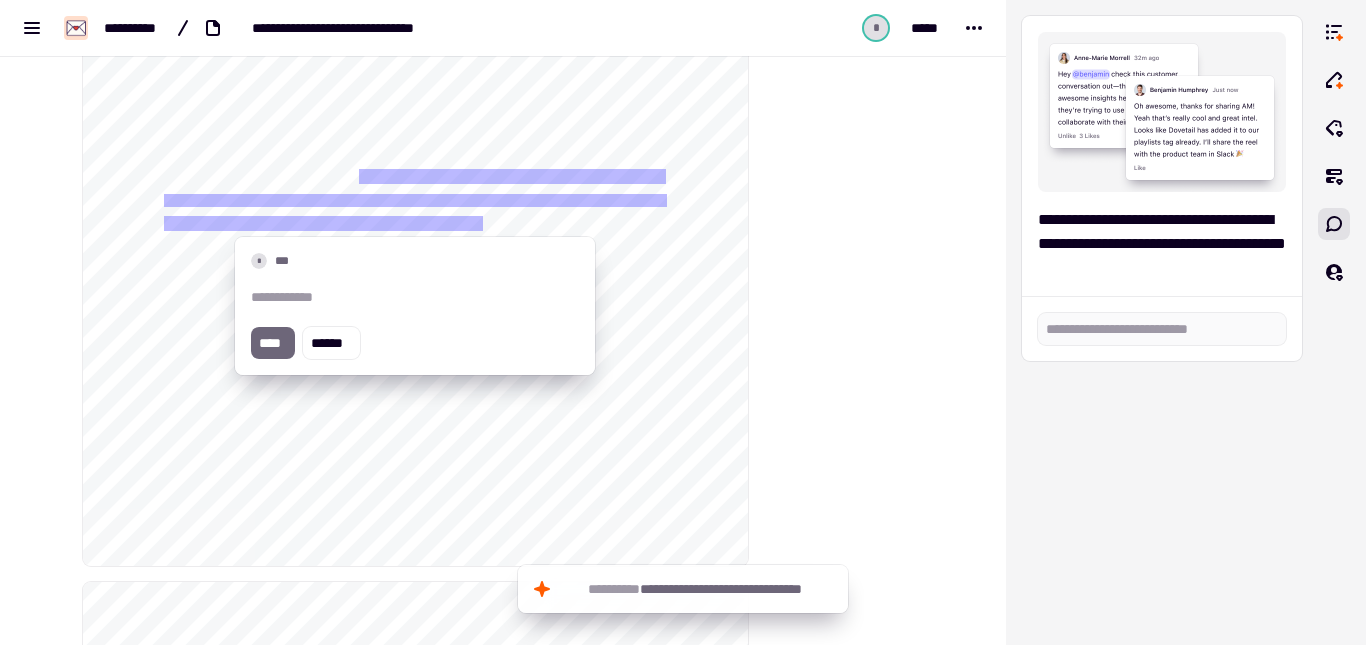 type 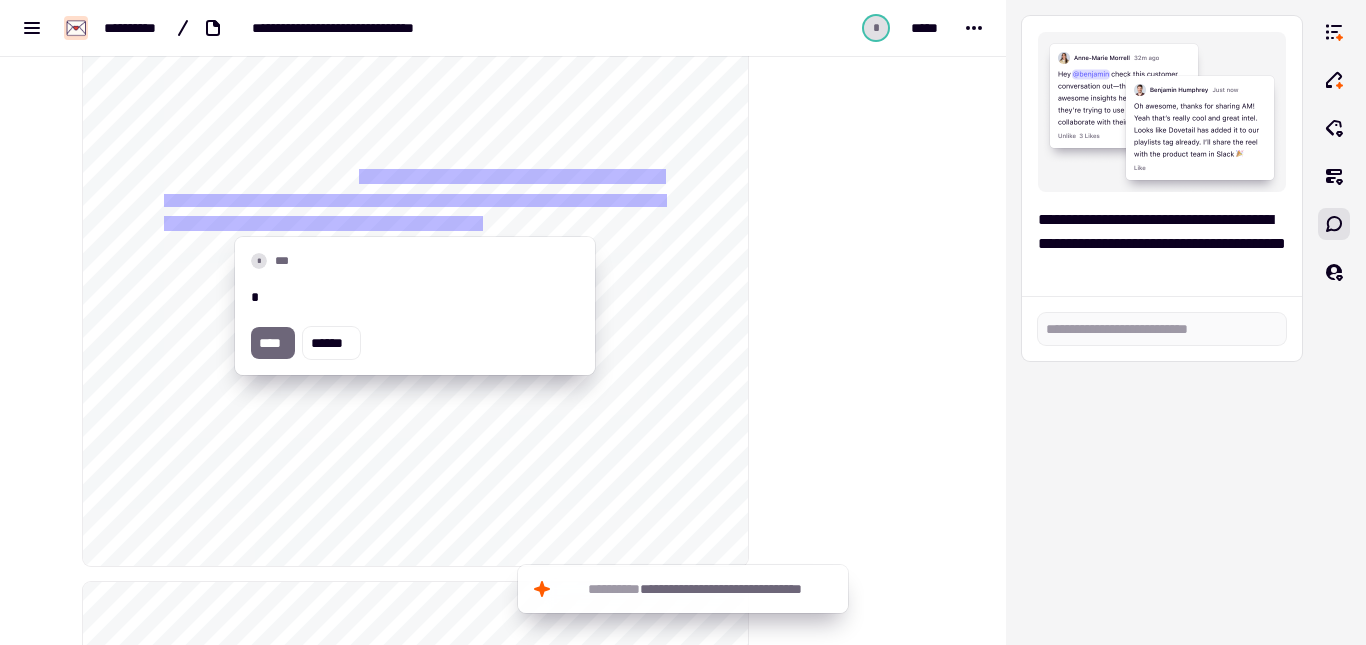 click on "****" 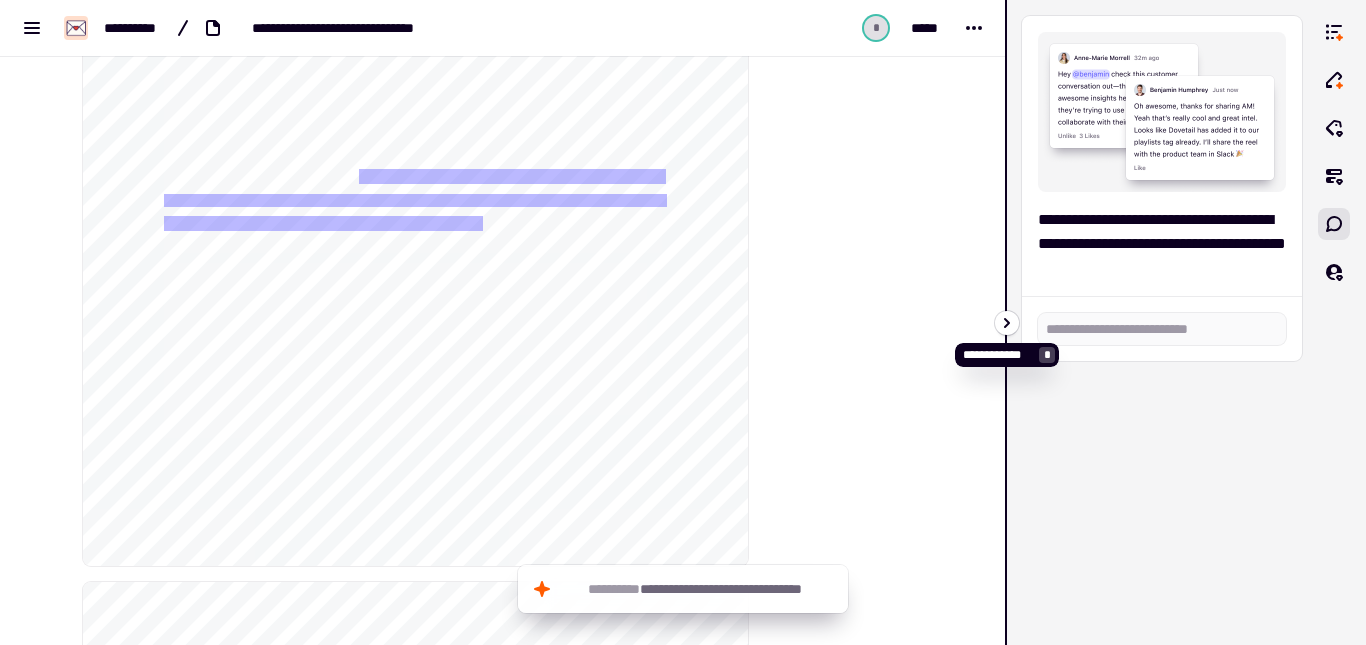 click 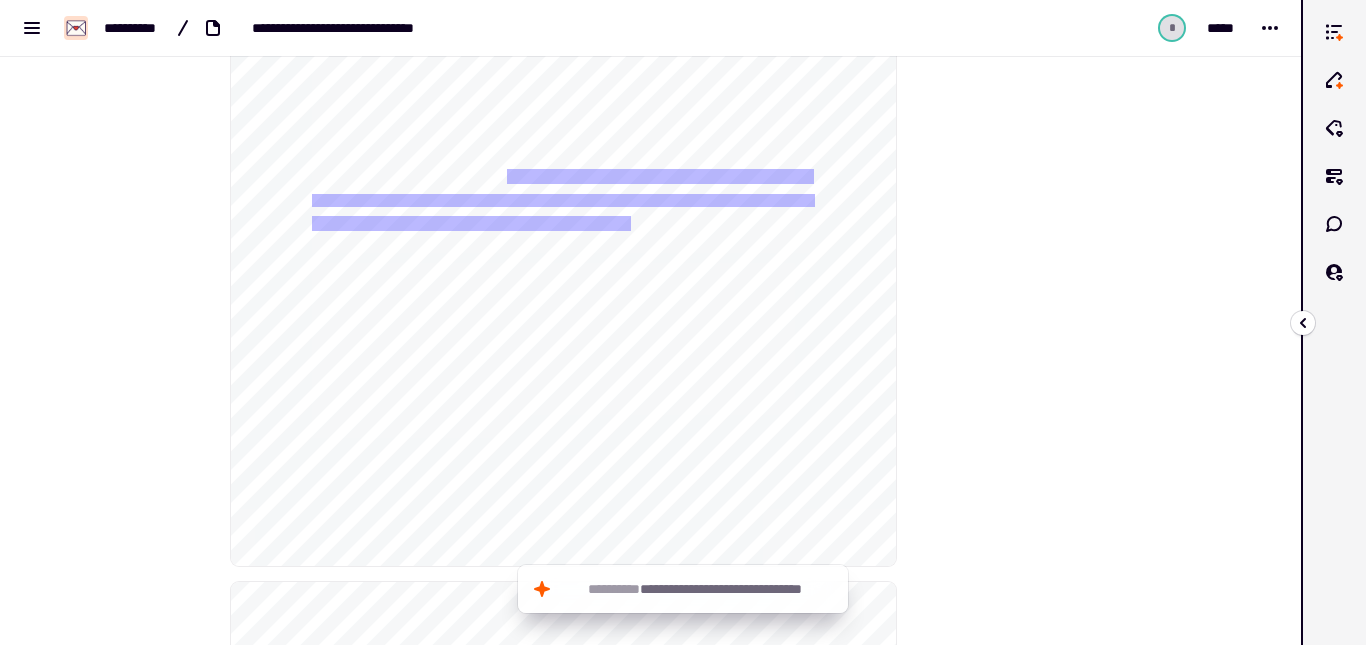 click 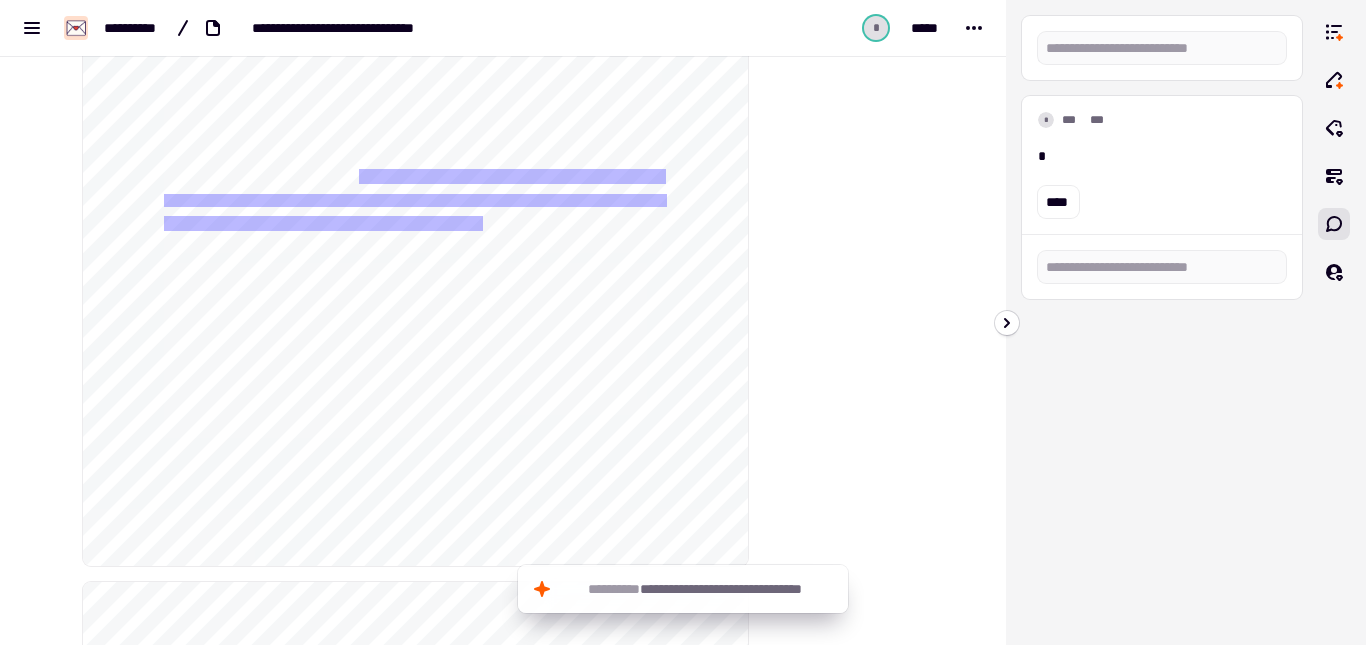 click at bounding box center (849, 639) 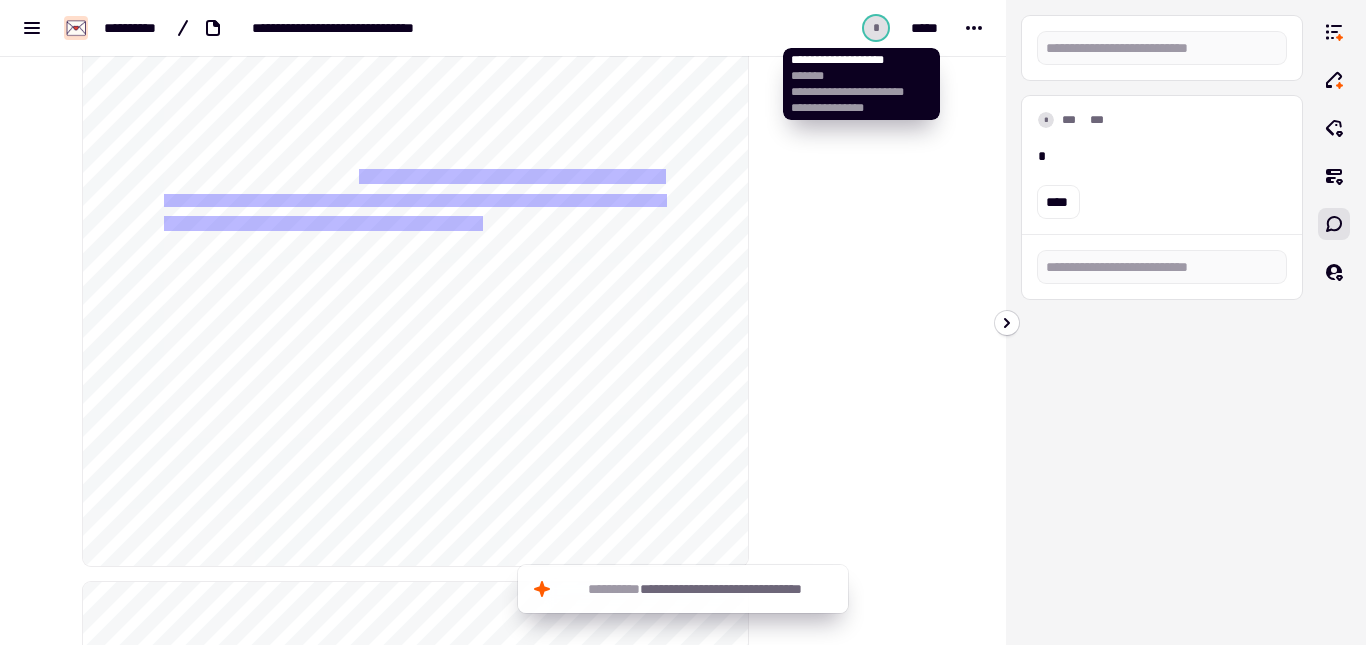 click on "*" at bounding box center (876, 28) 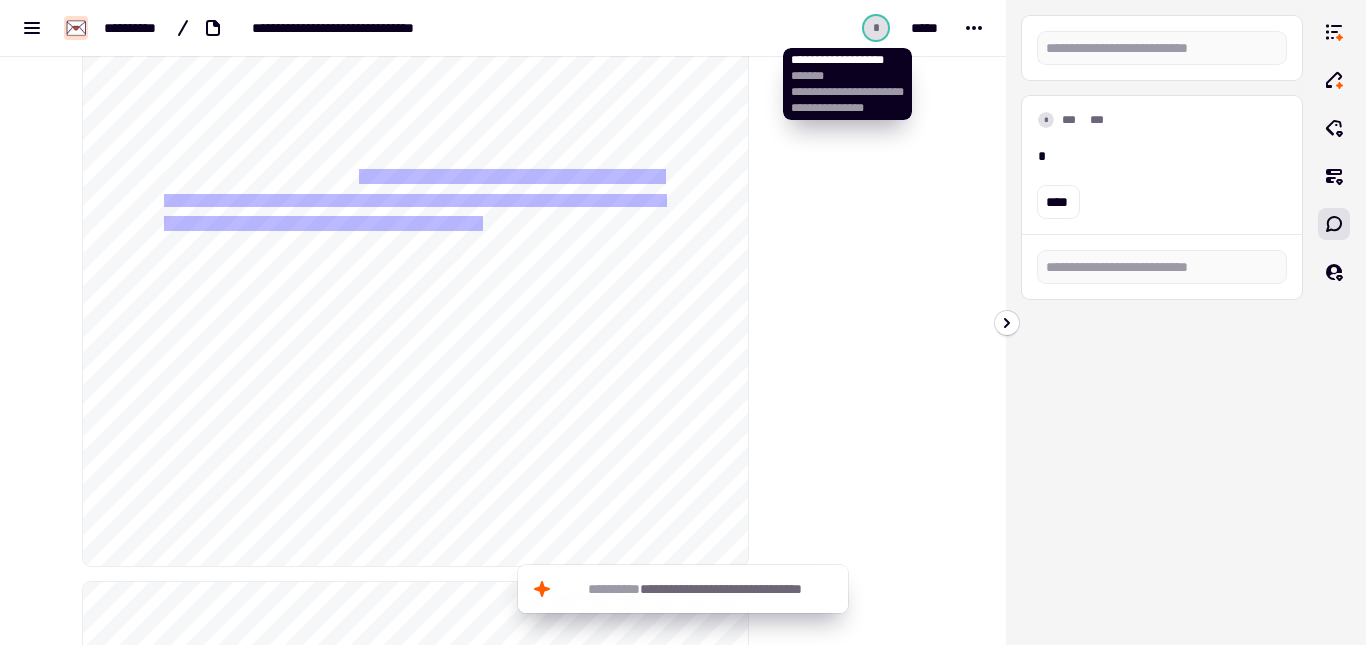click on "*" at bounding box center (876, 28) 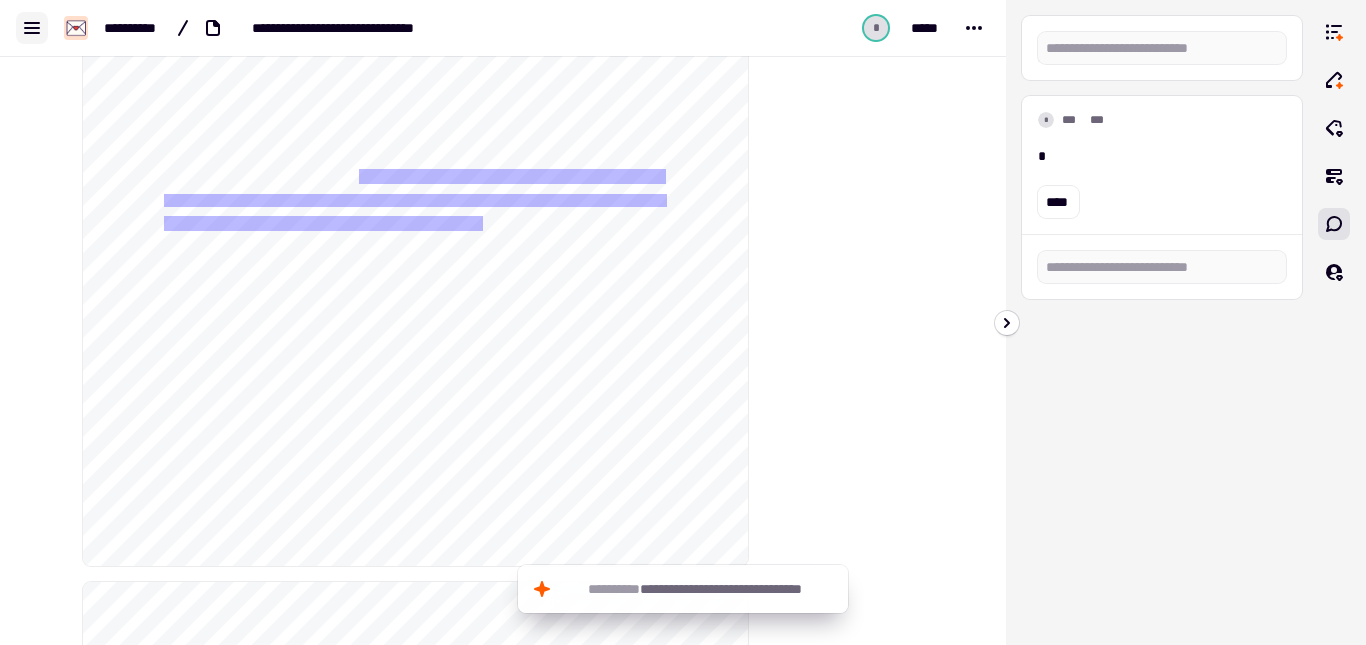 click 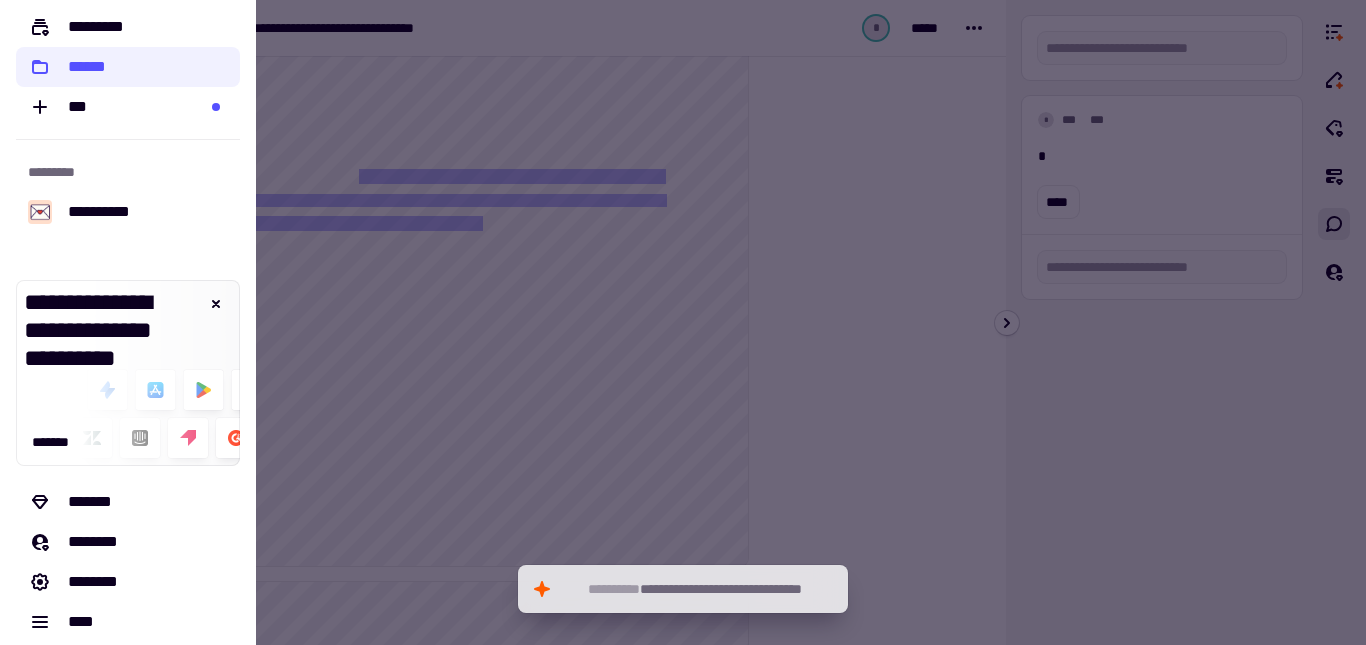 scroll, scrollTop: 142, scrollLeft: 0, axis: vertical 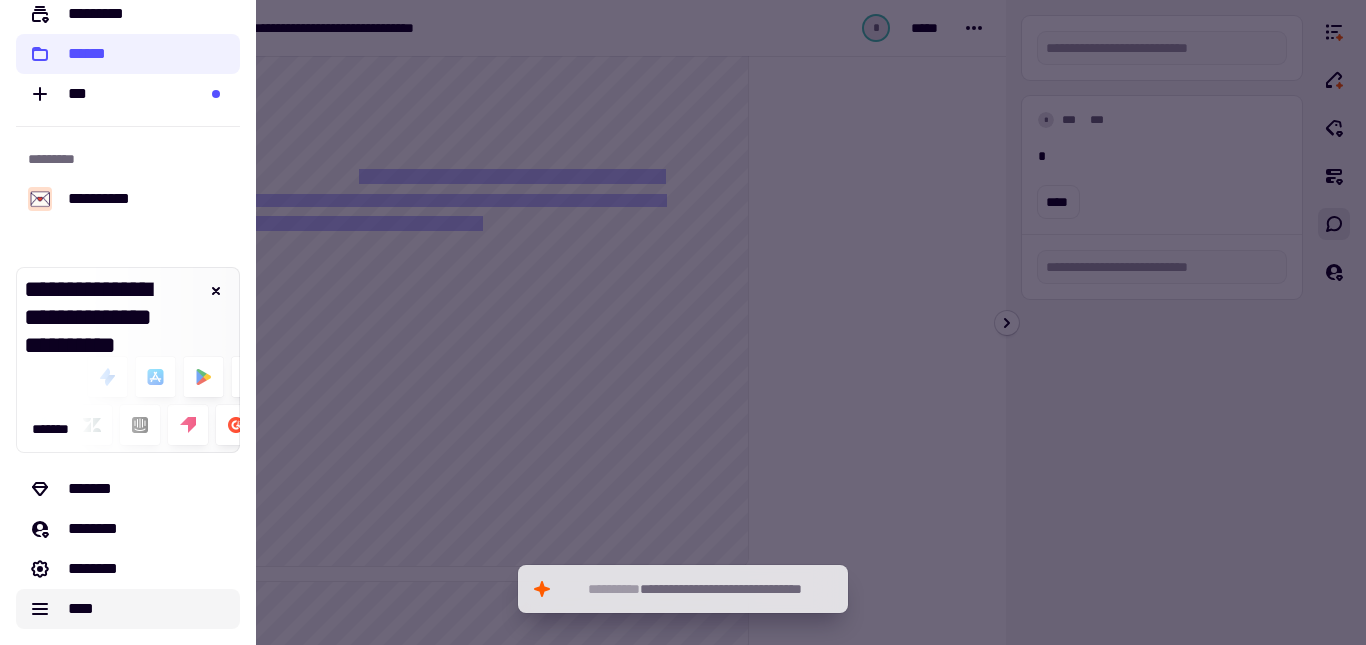 click on "****" 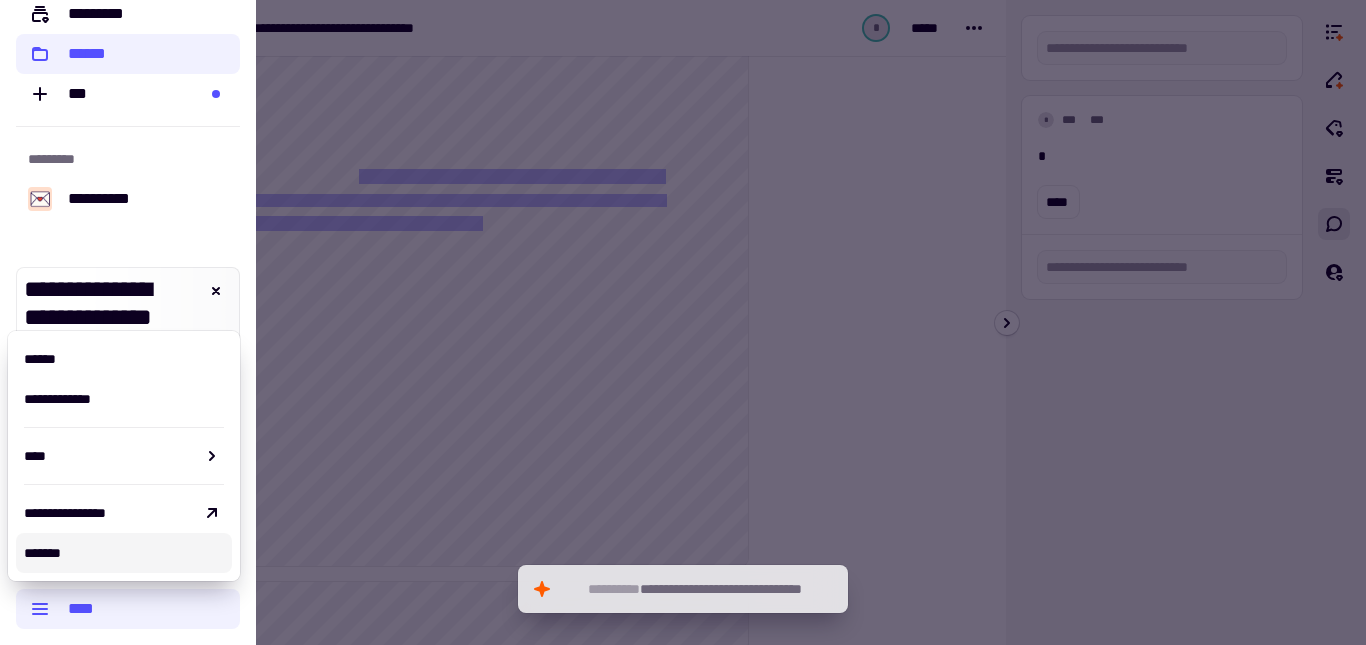 click at bounding box center (683, 322) 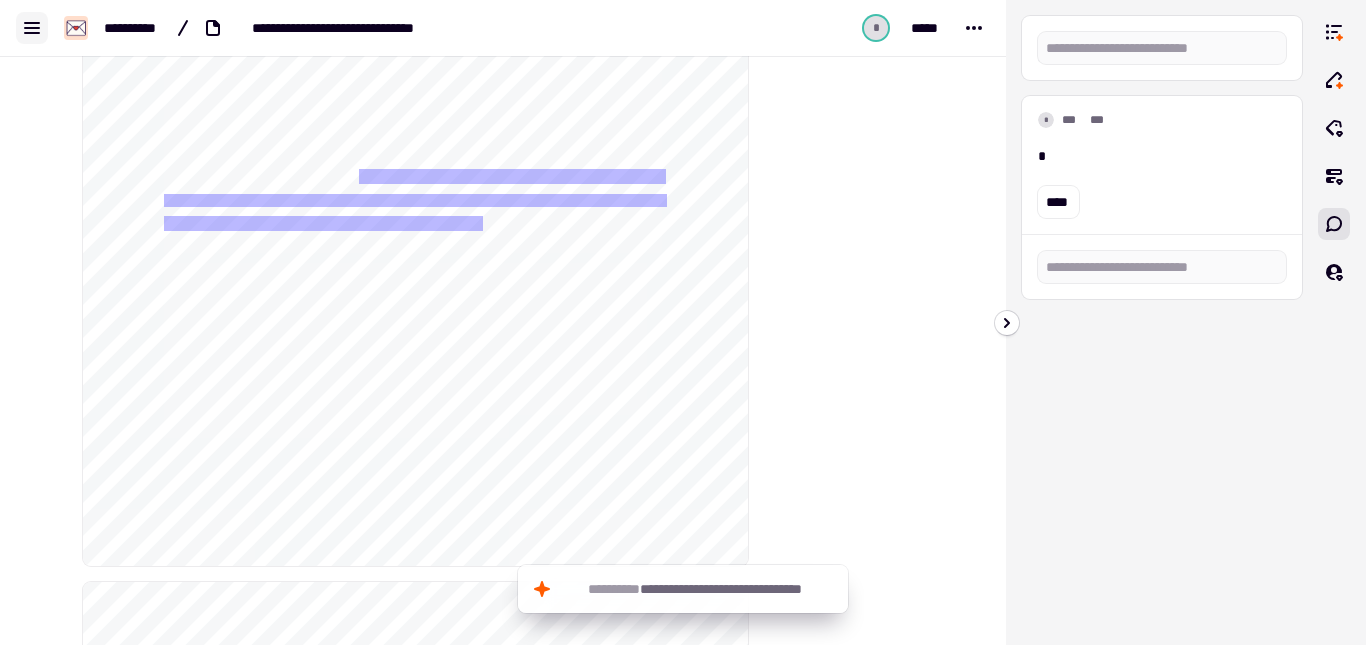 click 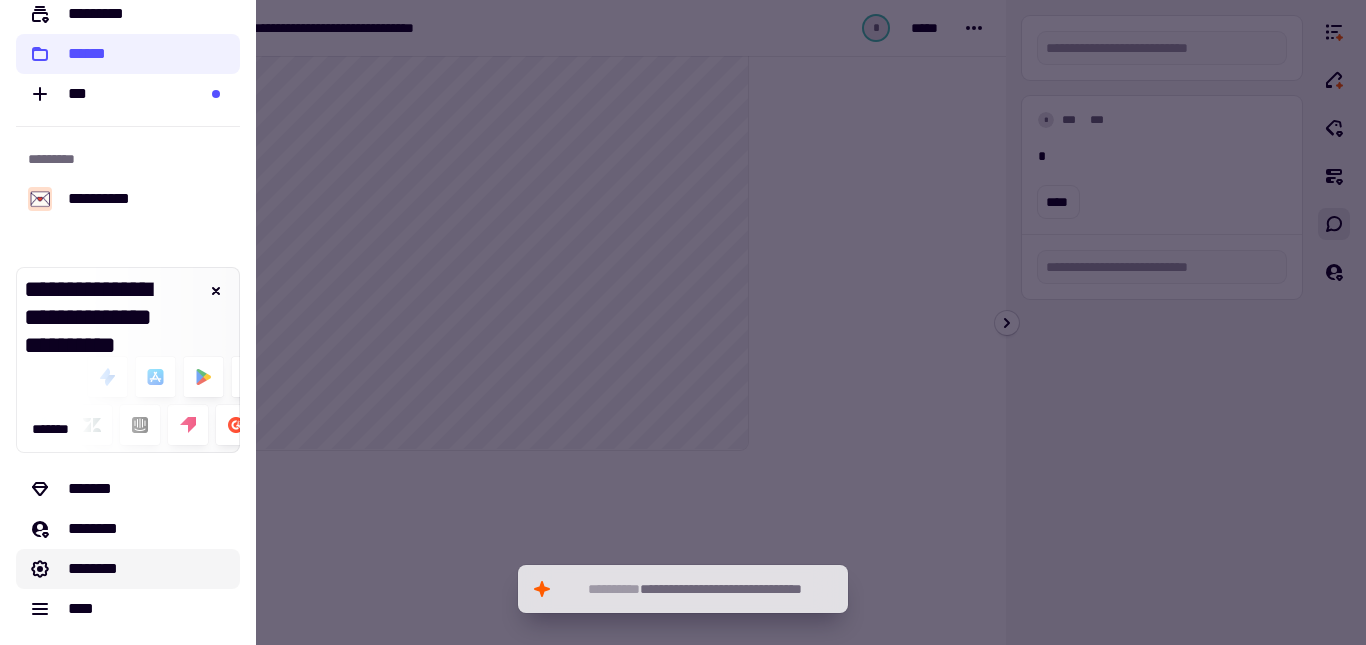 scroll, scrollTop: 1757, scrollLeft: 0, axis: vertical 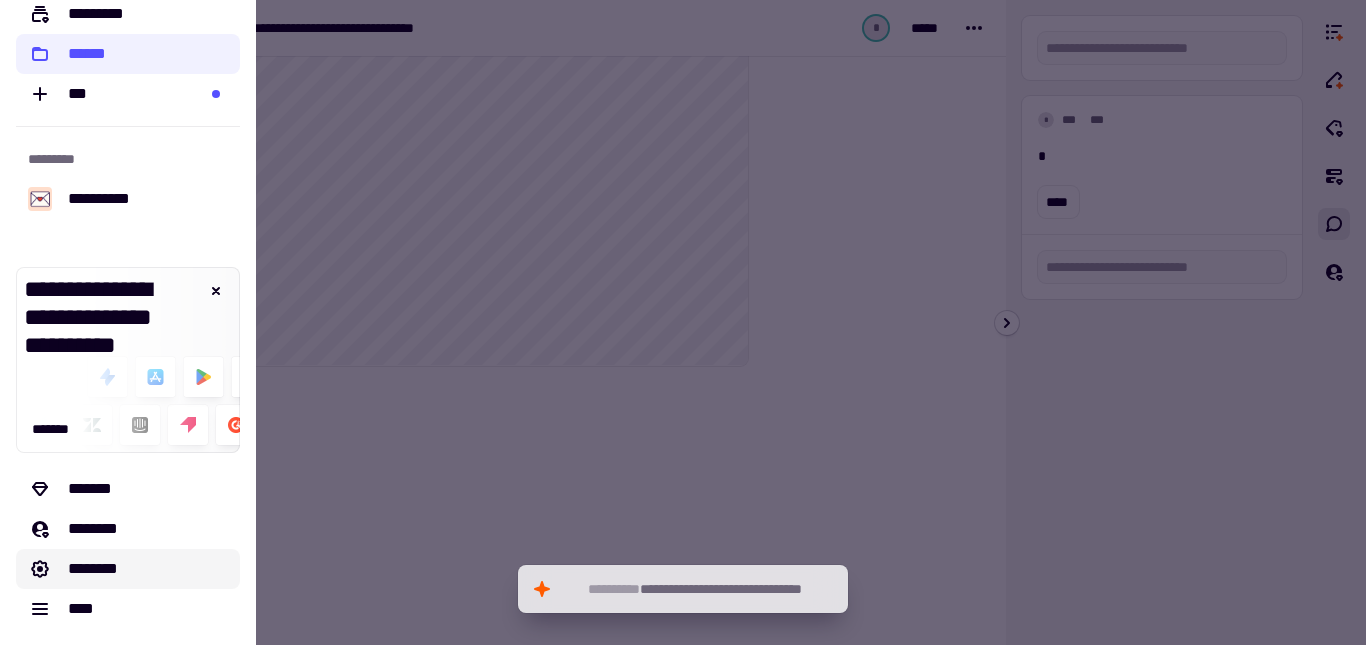 click on "********" 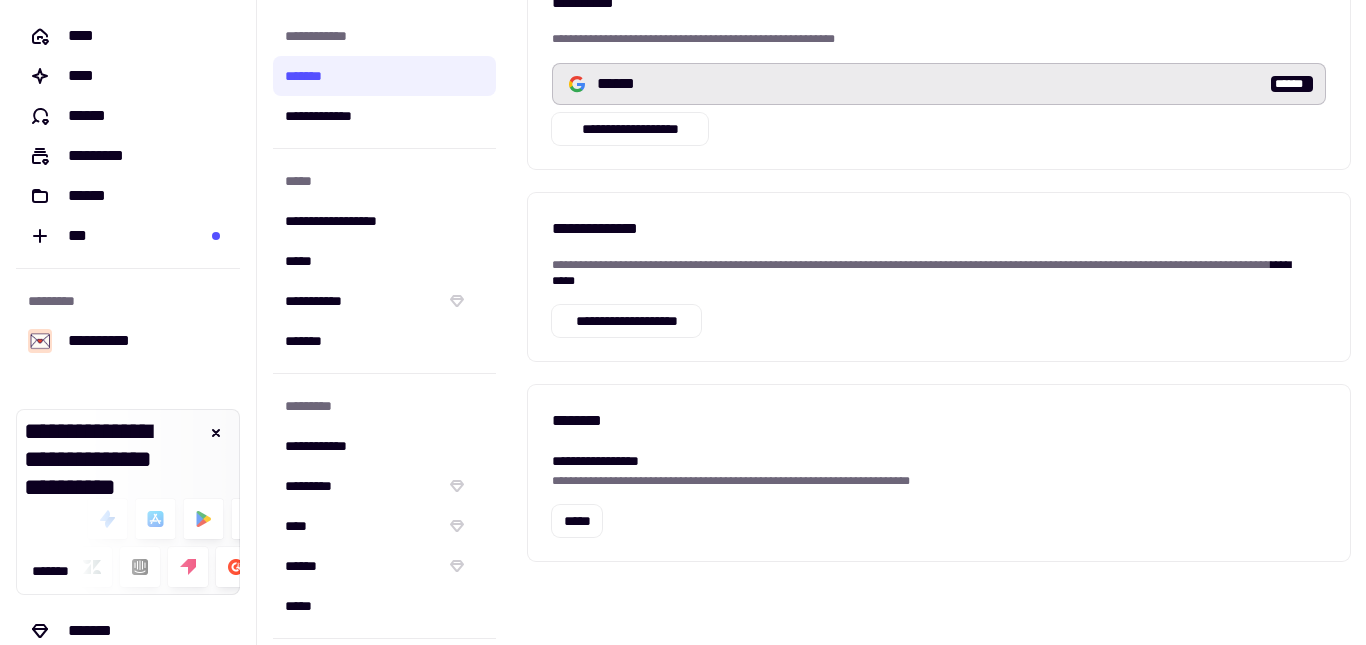 scroll, scrollTop: 564, scrollLeft: 0, axis: vertical 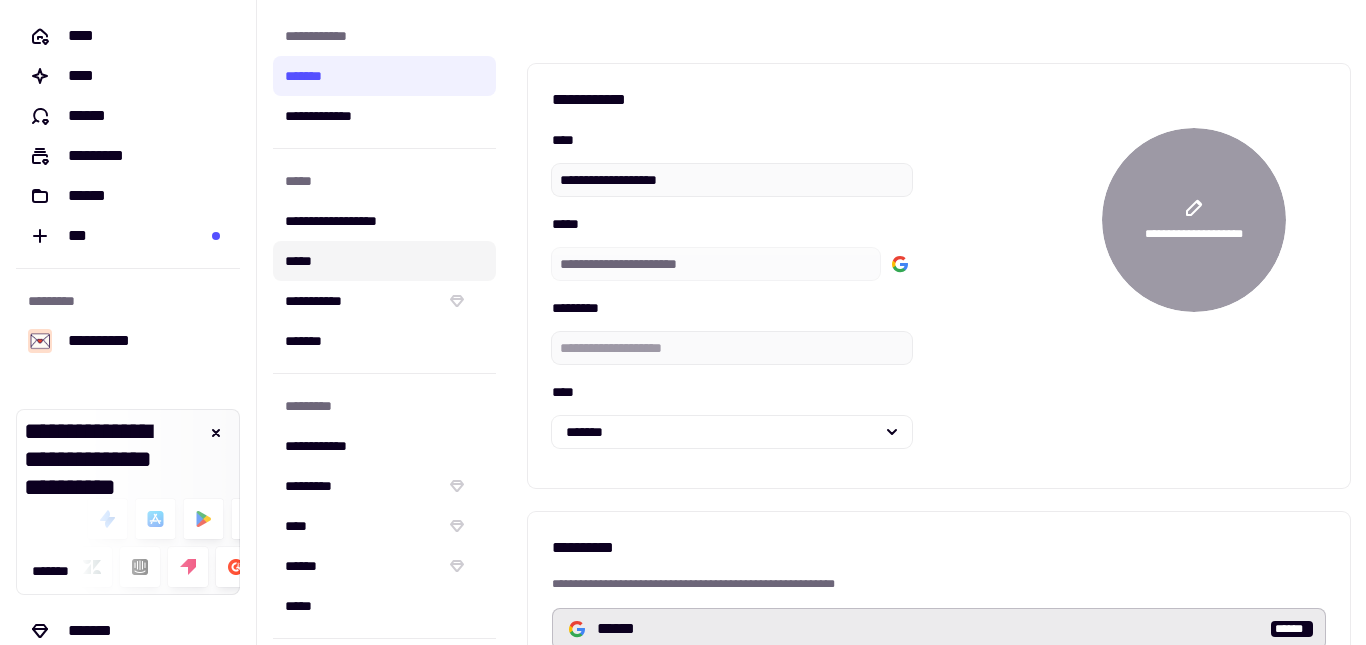 click on "*****" 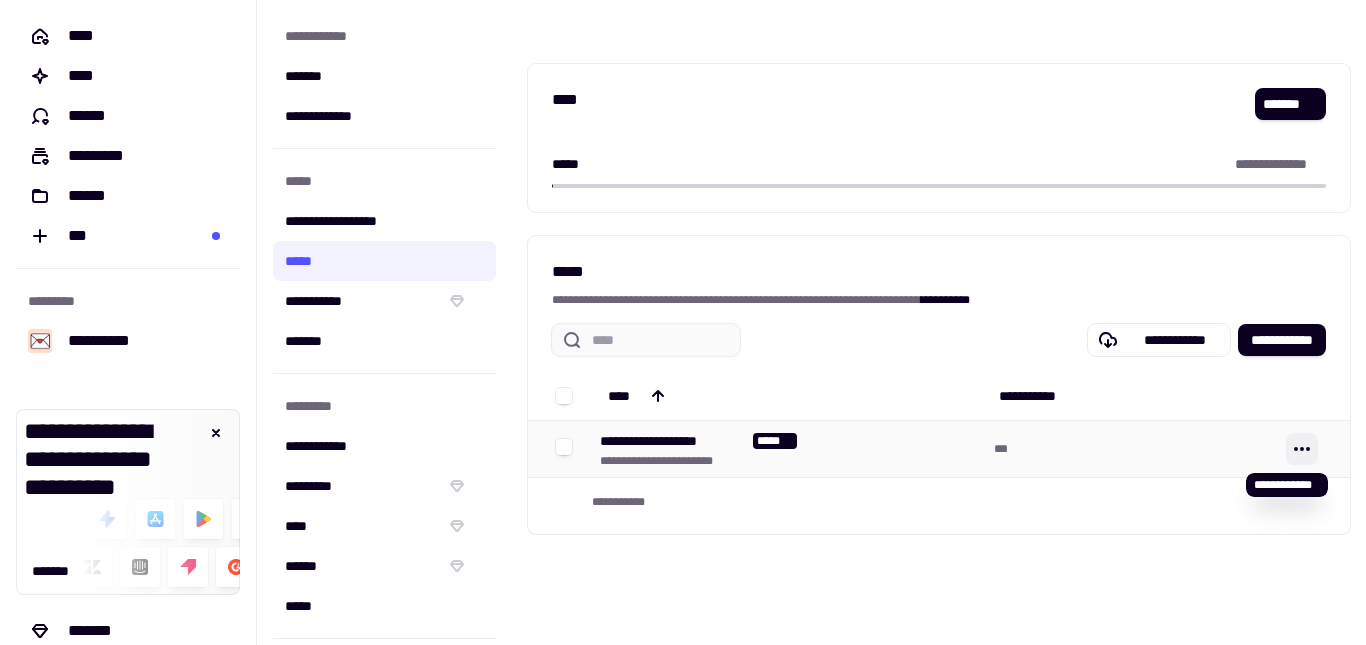 click 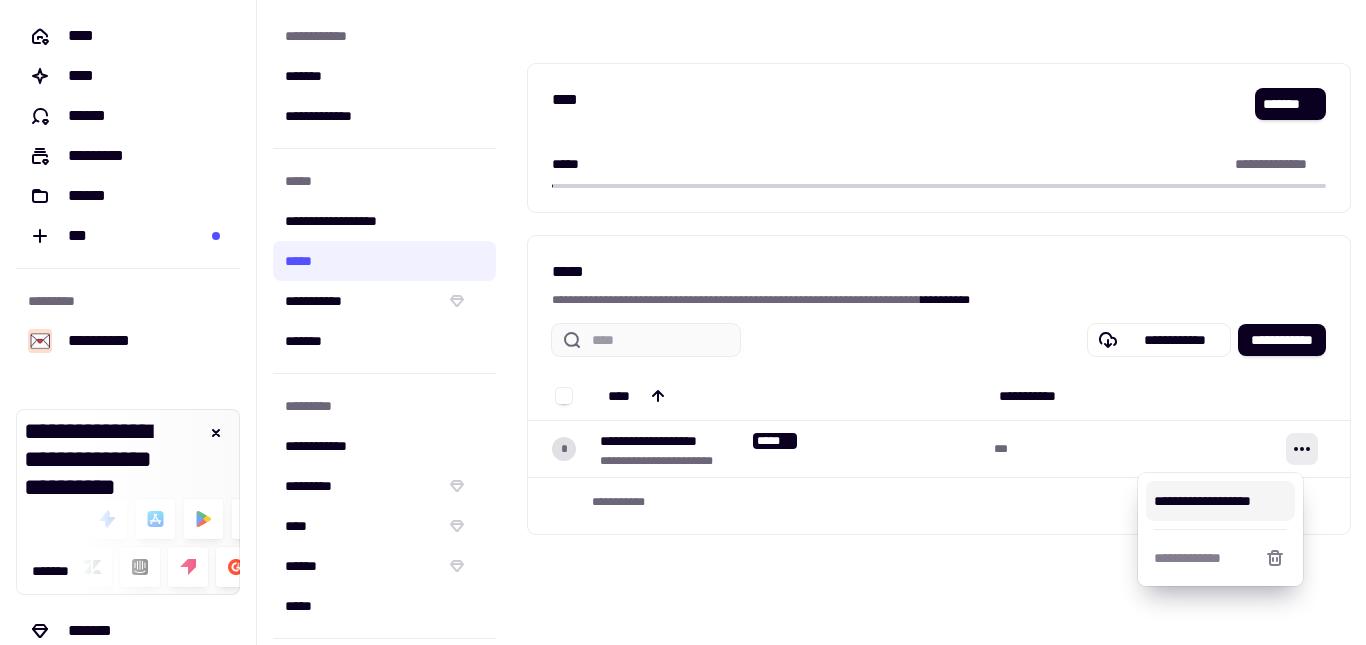 click on "**********" at bounding box center (939, 322) 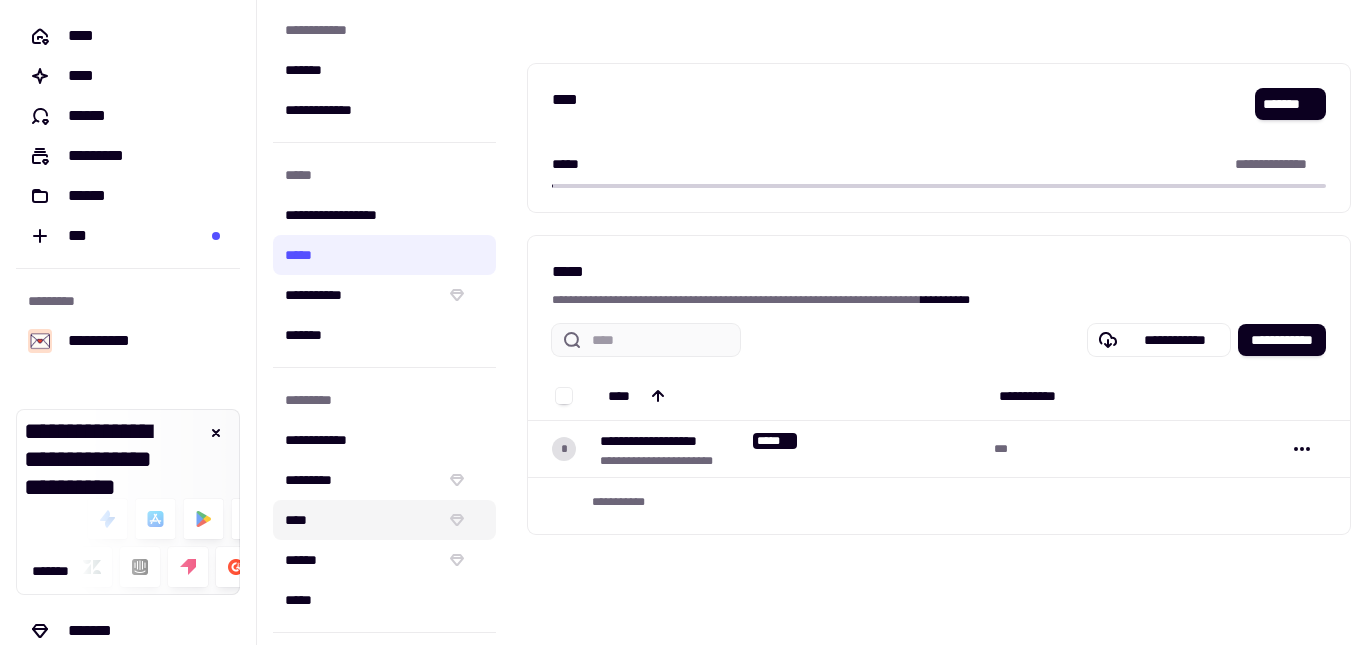 scroll, scrollTop: 0, scrollLeft: 0, axis: both 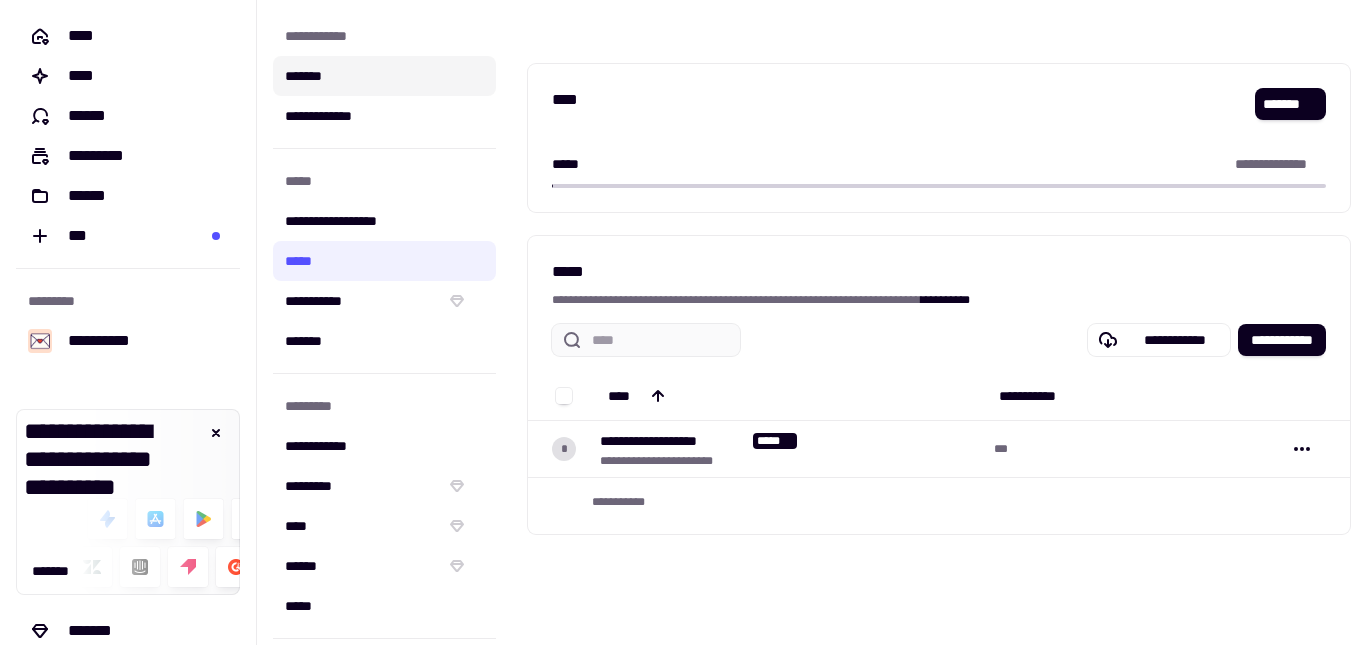 click on "*******" 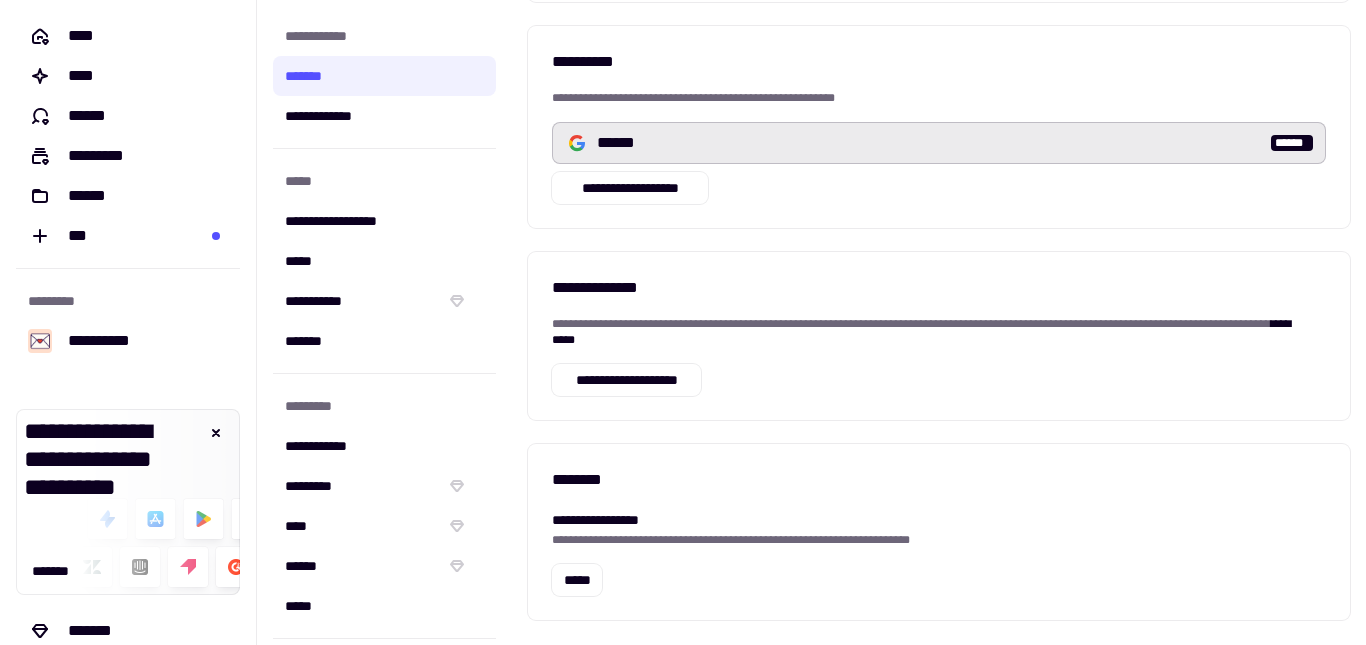 scroll, scrollTop: 464, scrollLeft: 0, axis: vertical 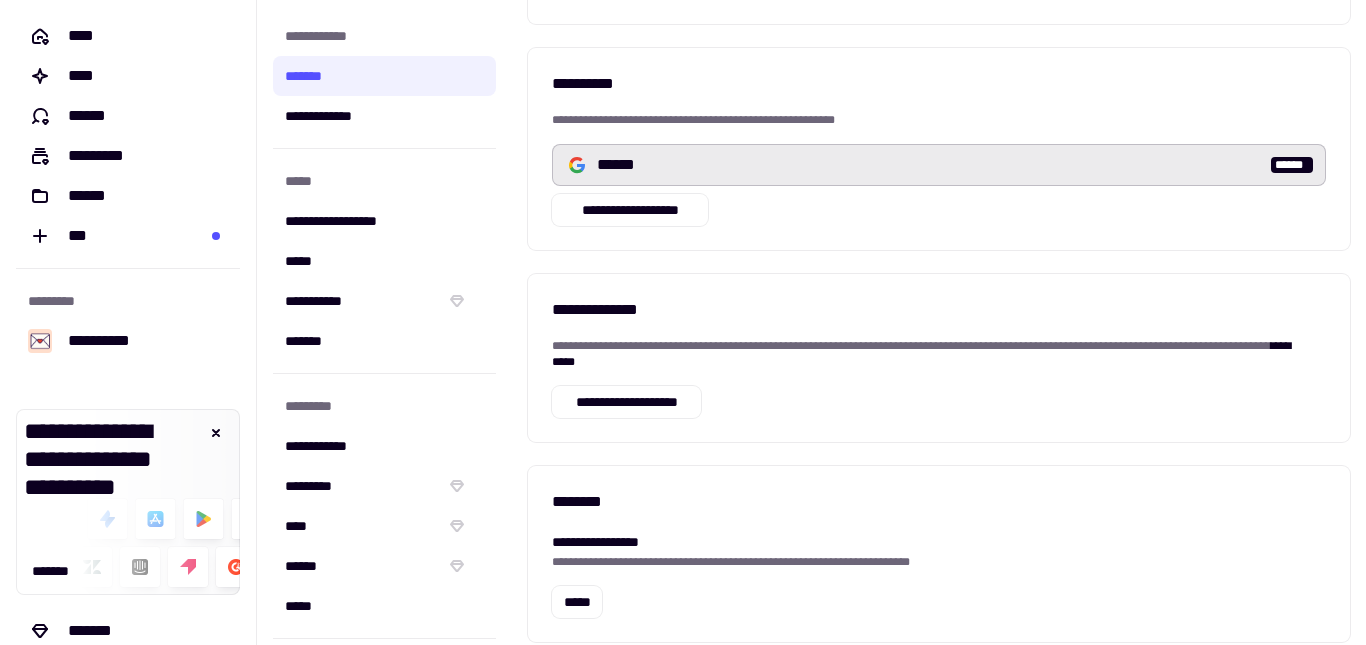 click on "******" at bounding box center [1292, 165] 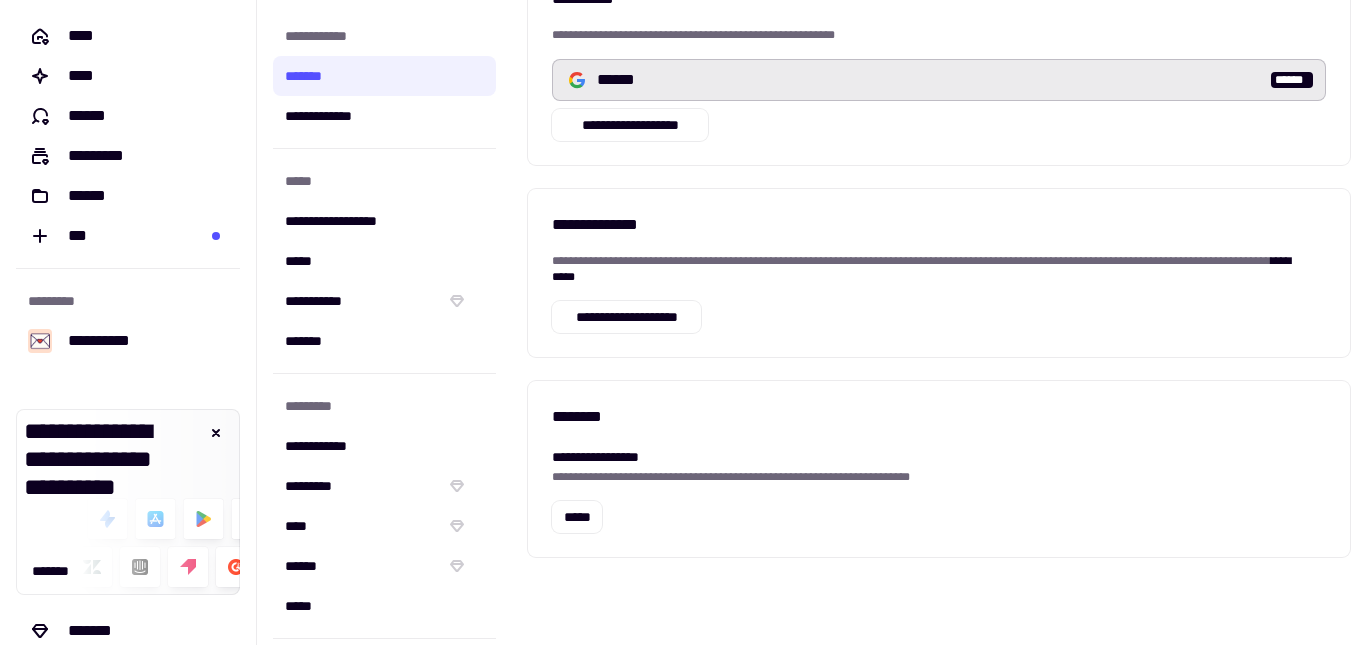 scroll, scrollTop: 464, scrollLeft: 0, axis: vertical 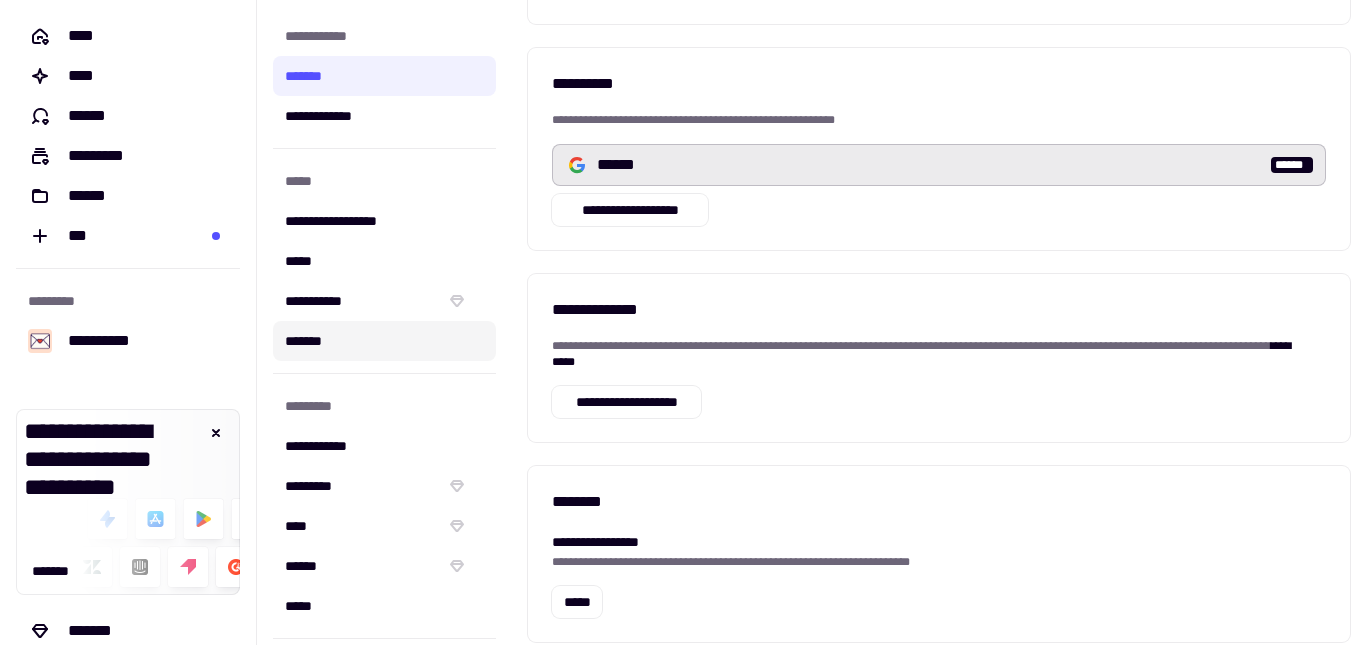 click on "*******" 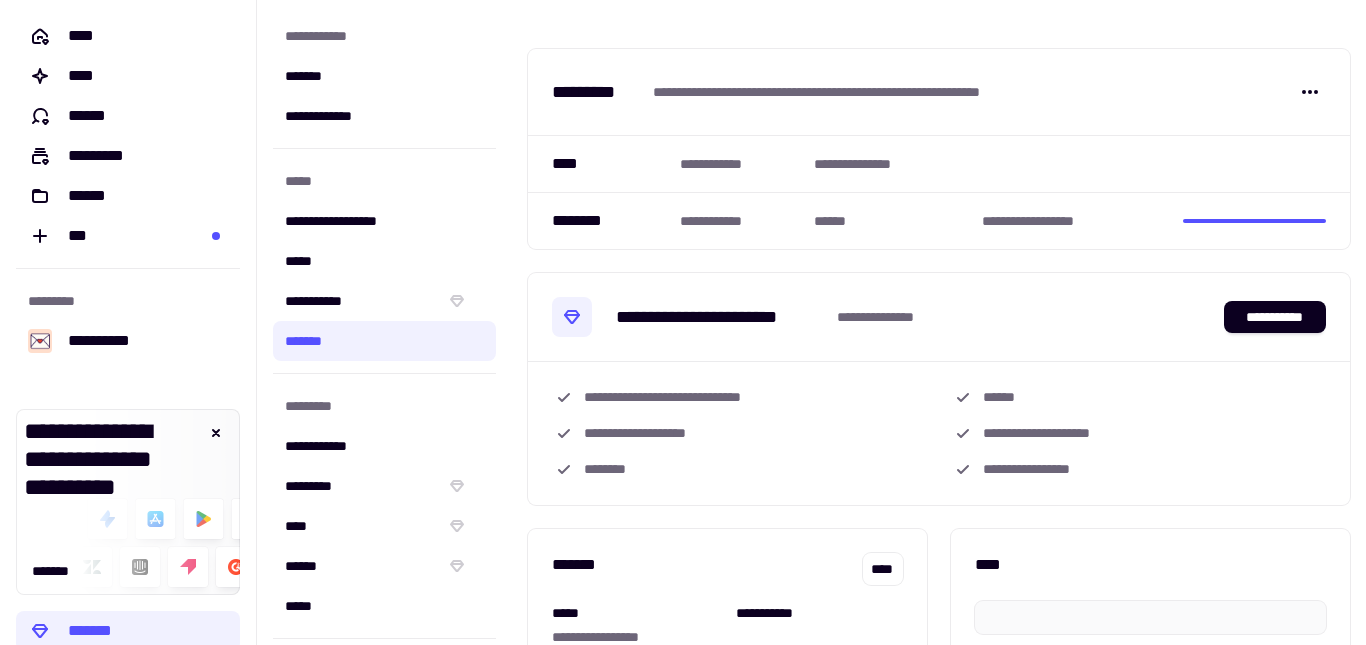 scroll, scrollTop: 0, scrollLeft: 0, axis: both 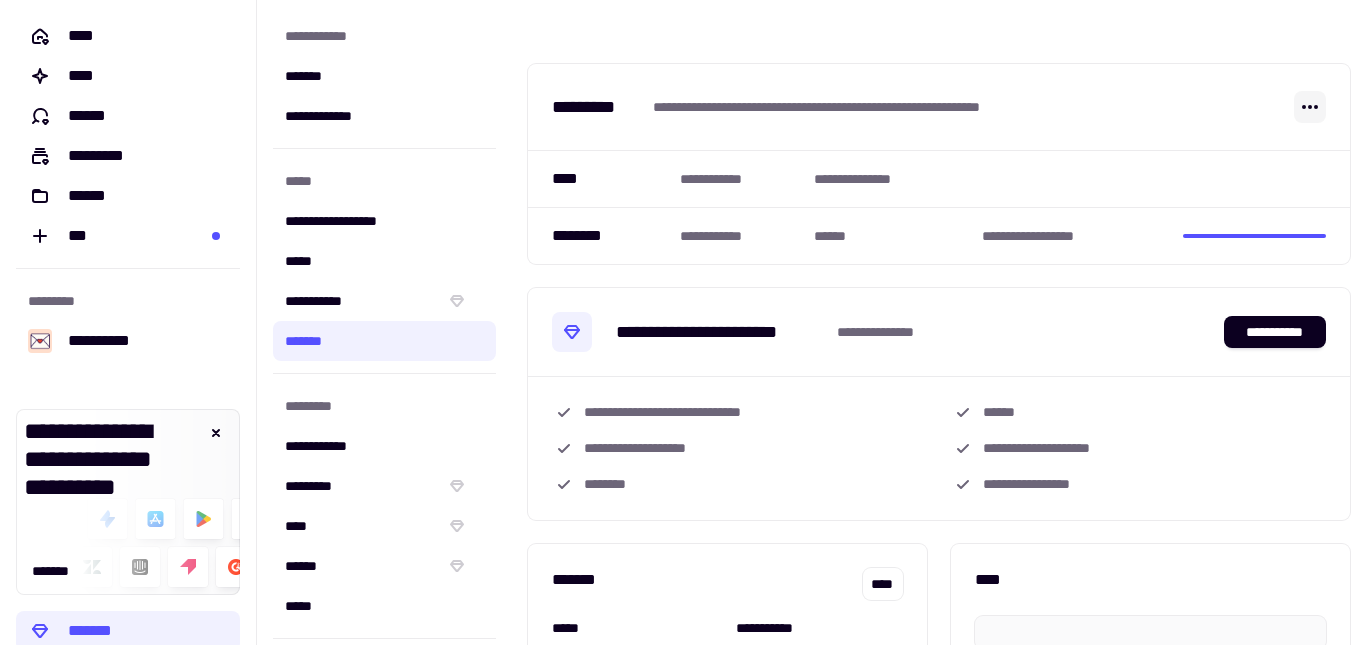 click 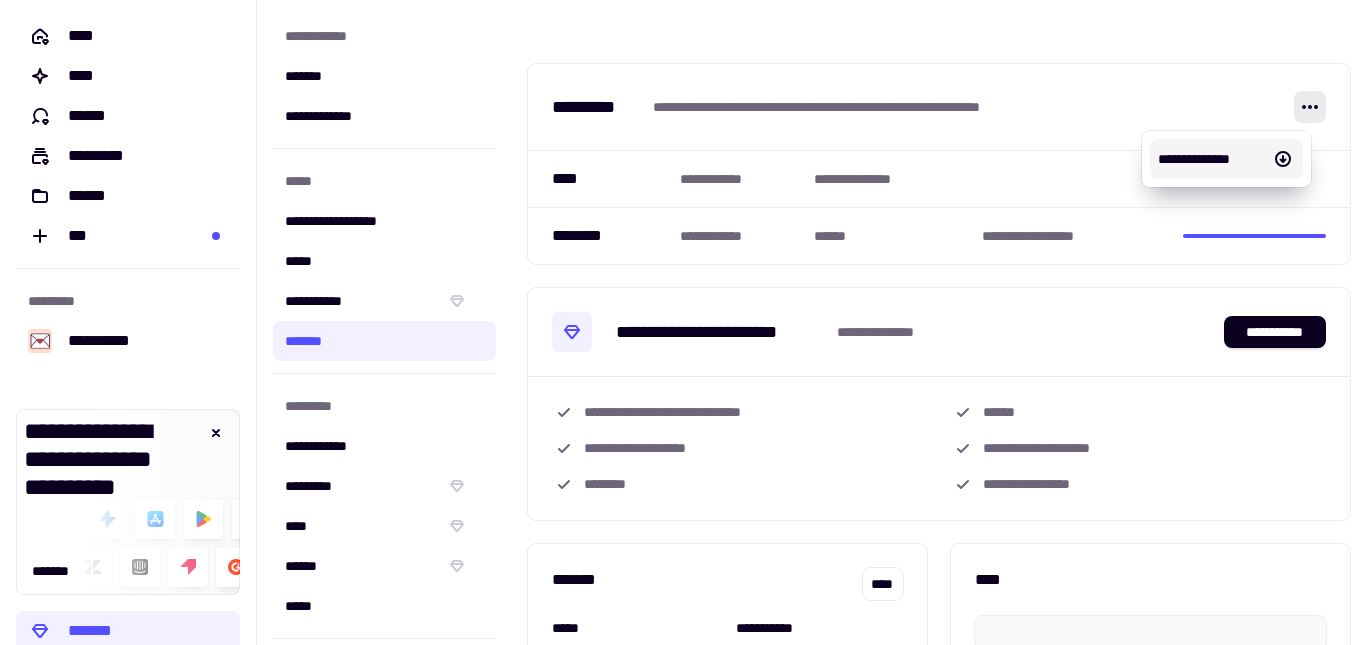 click on "**********" at bounding box center (1210, 159) 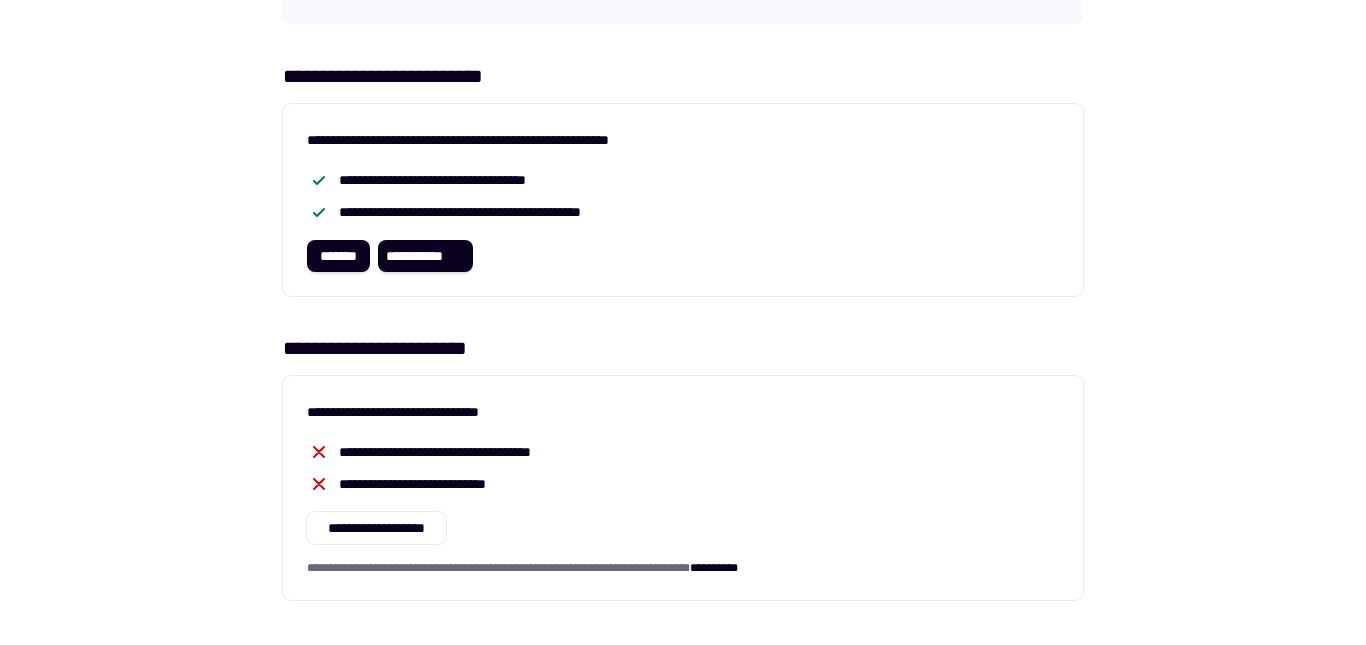 scroll, scrollTop: 495, scrollLeft: 0, axis: vertical 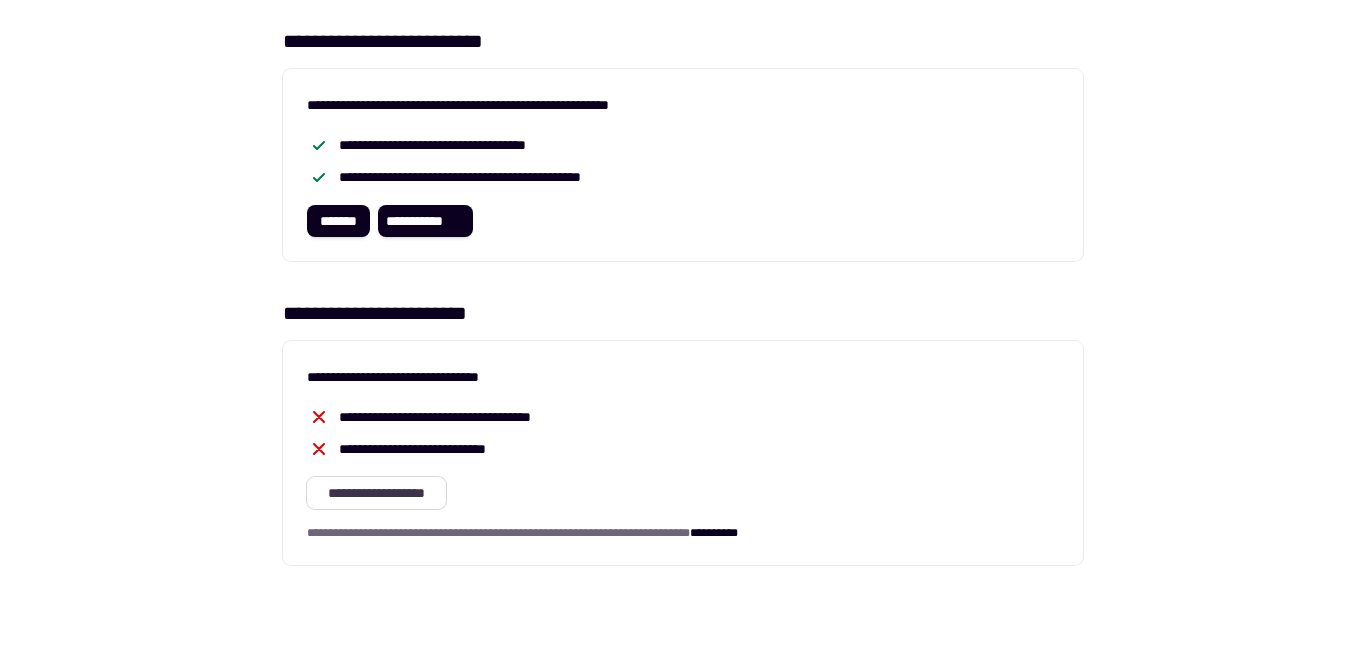 click on "**********" 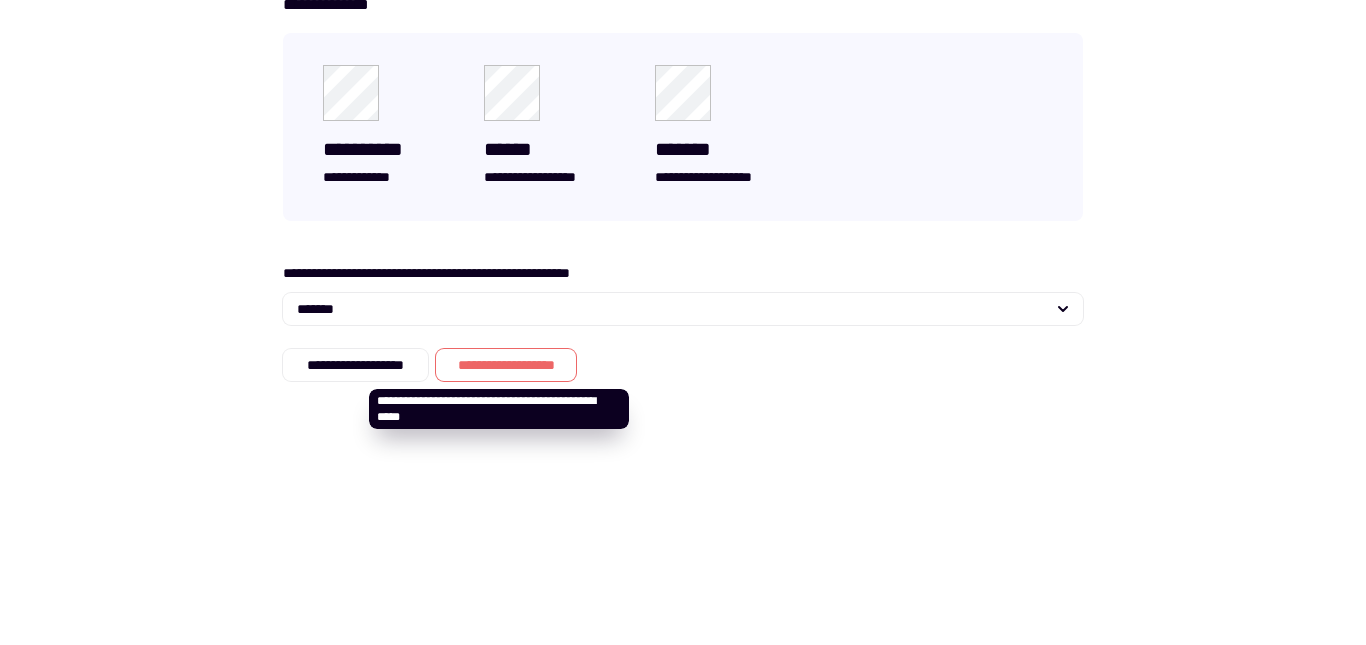 click on "**********" 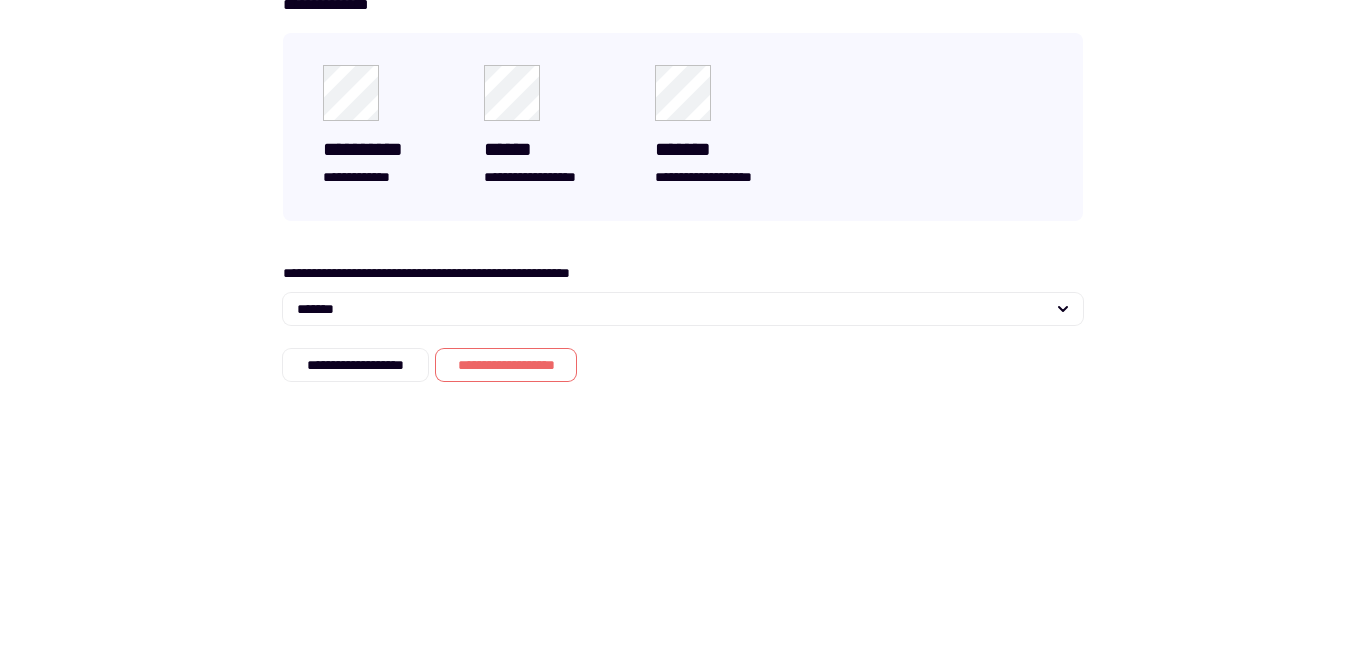 click on "**********" 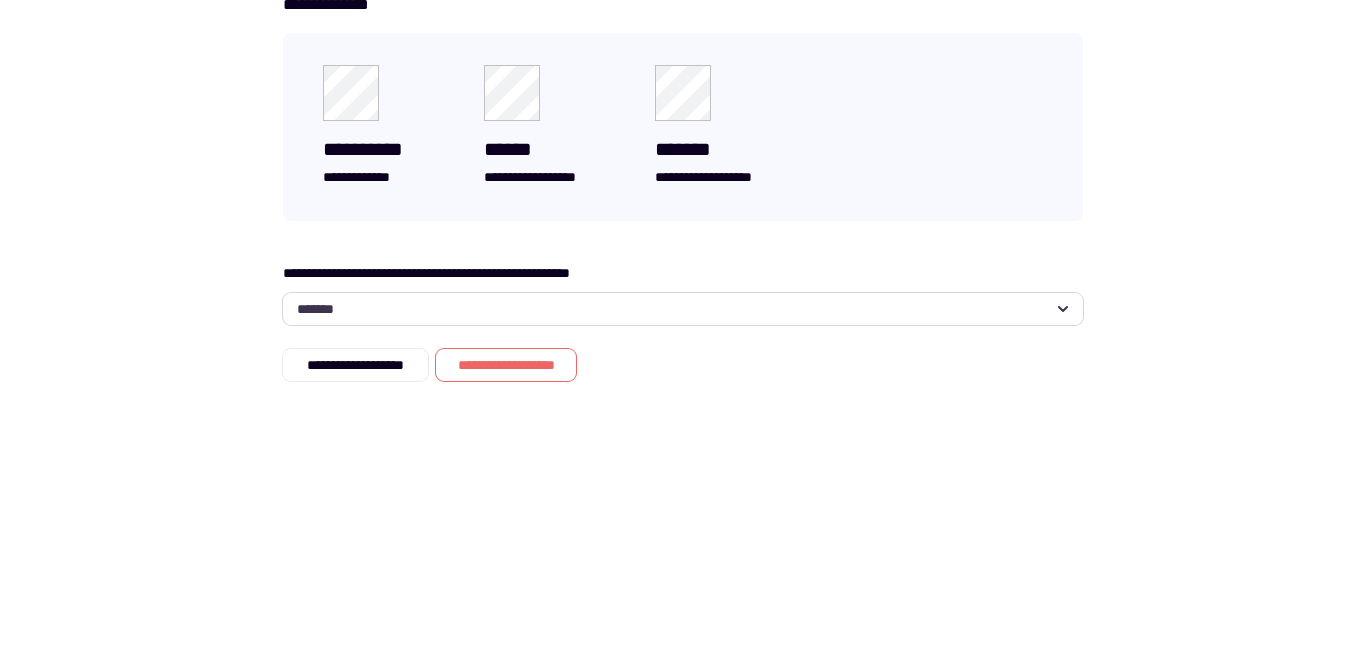 click on "*******" 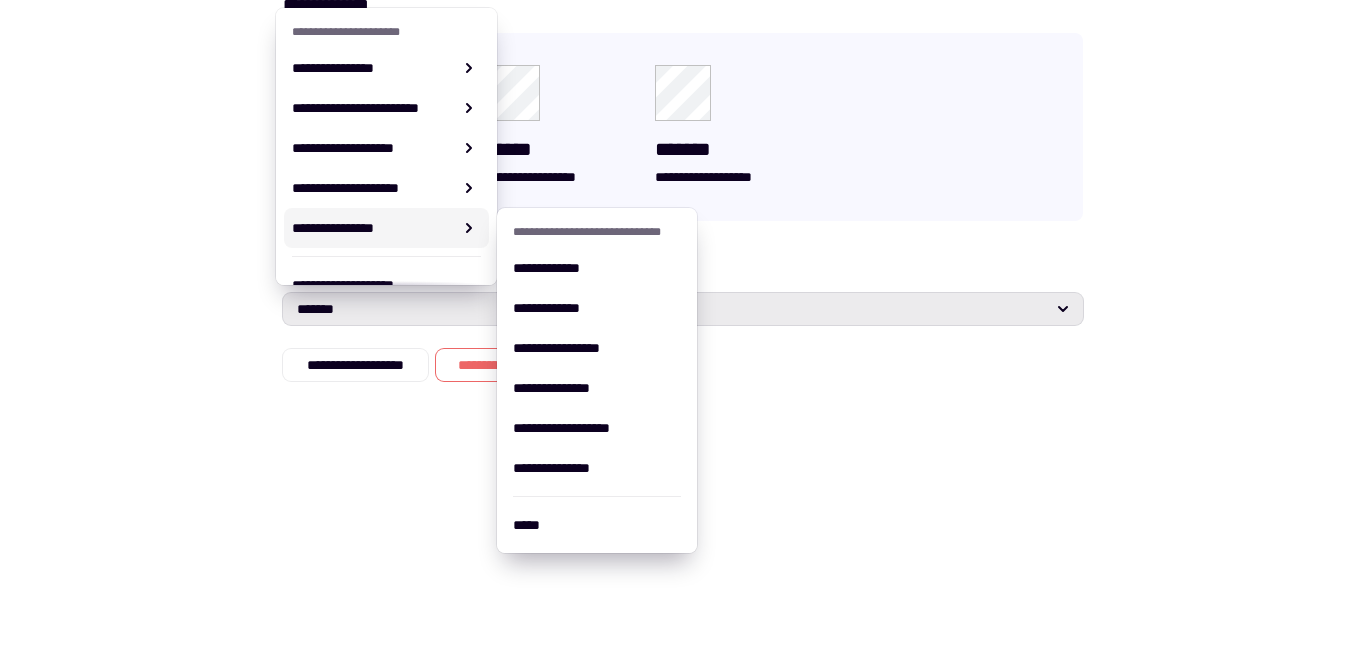 click on "**********" at bounding box center (373, 228) 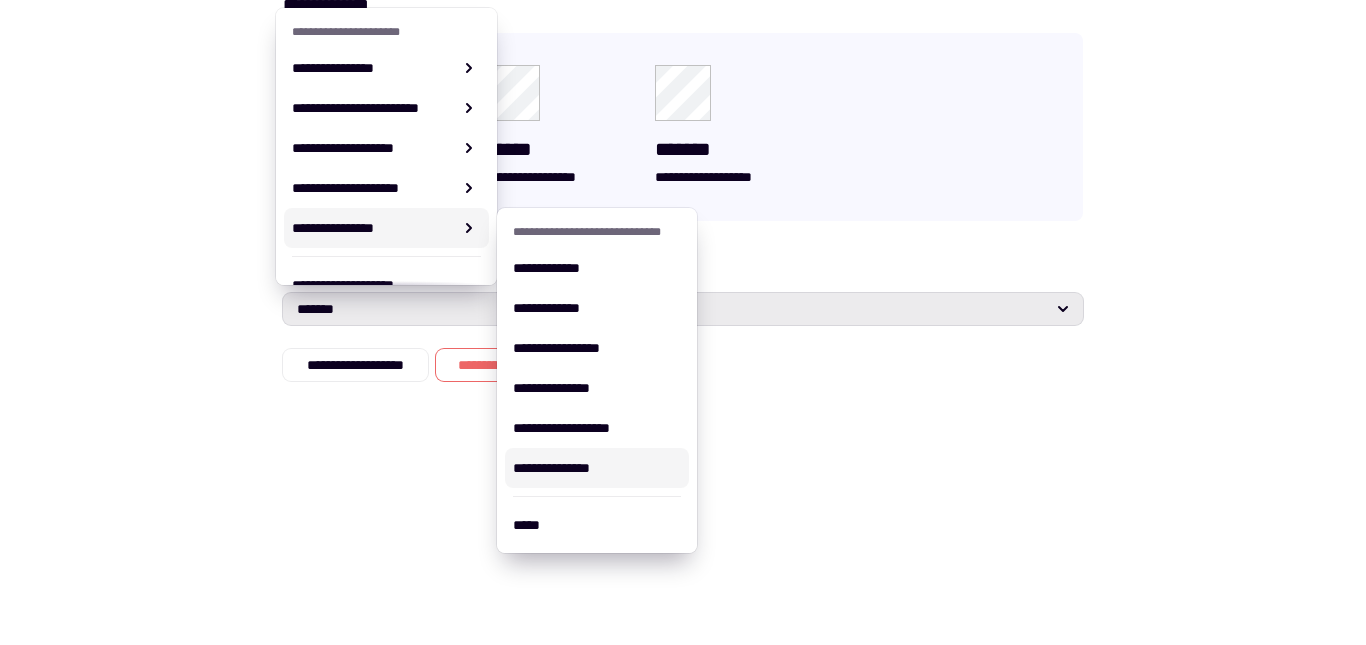 click on "**********" at bounding box center (597, 468) 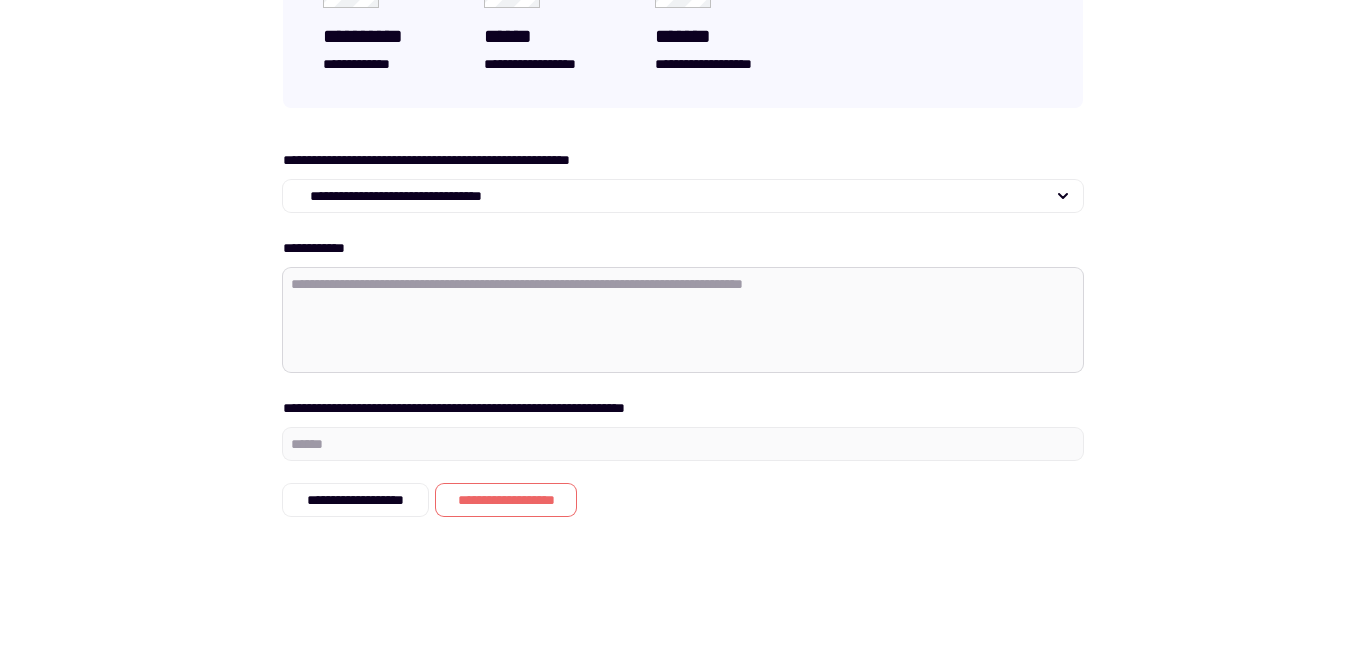 scroll, scrollTop: 511, scrollLeft: 0, axis: vertical 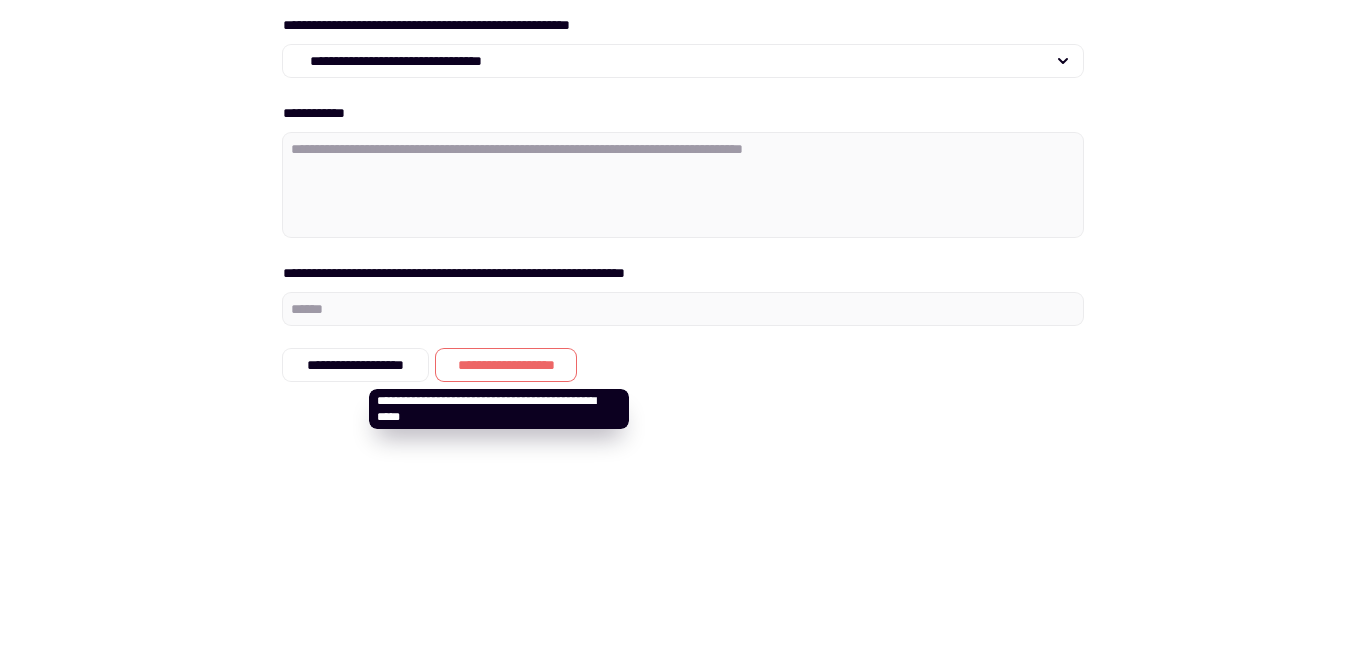 type on "*" 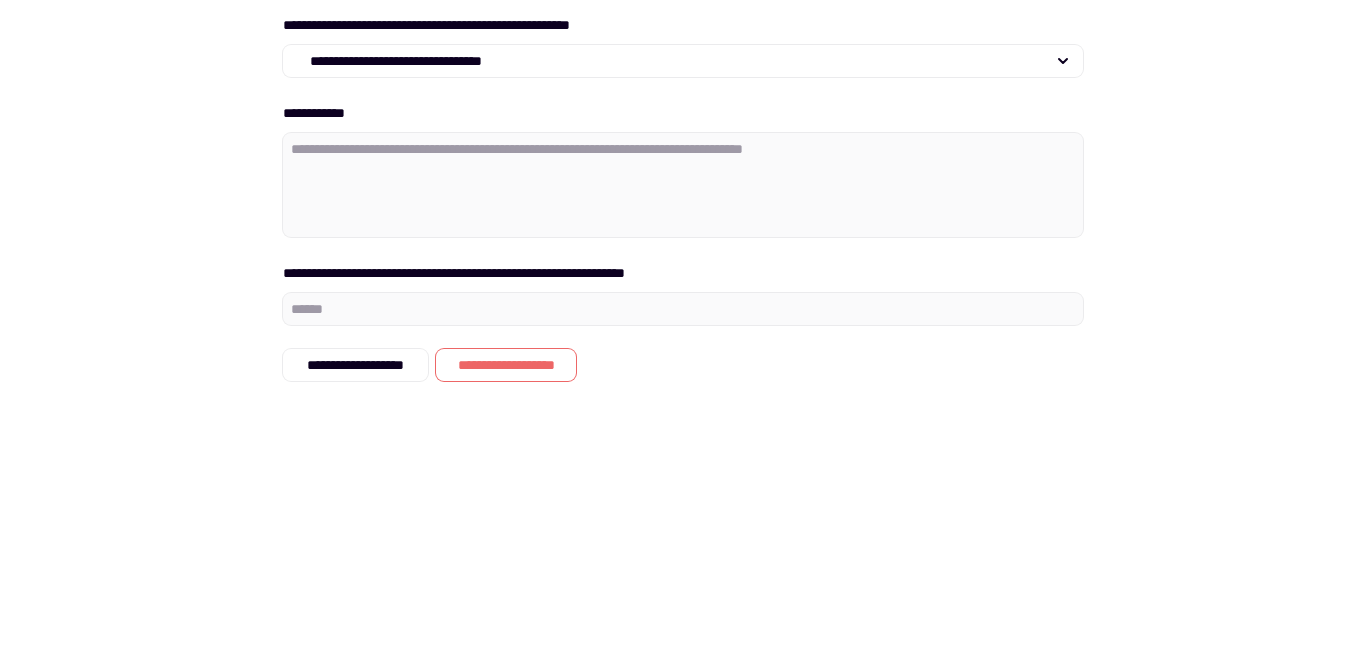 click on "**********" 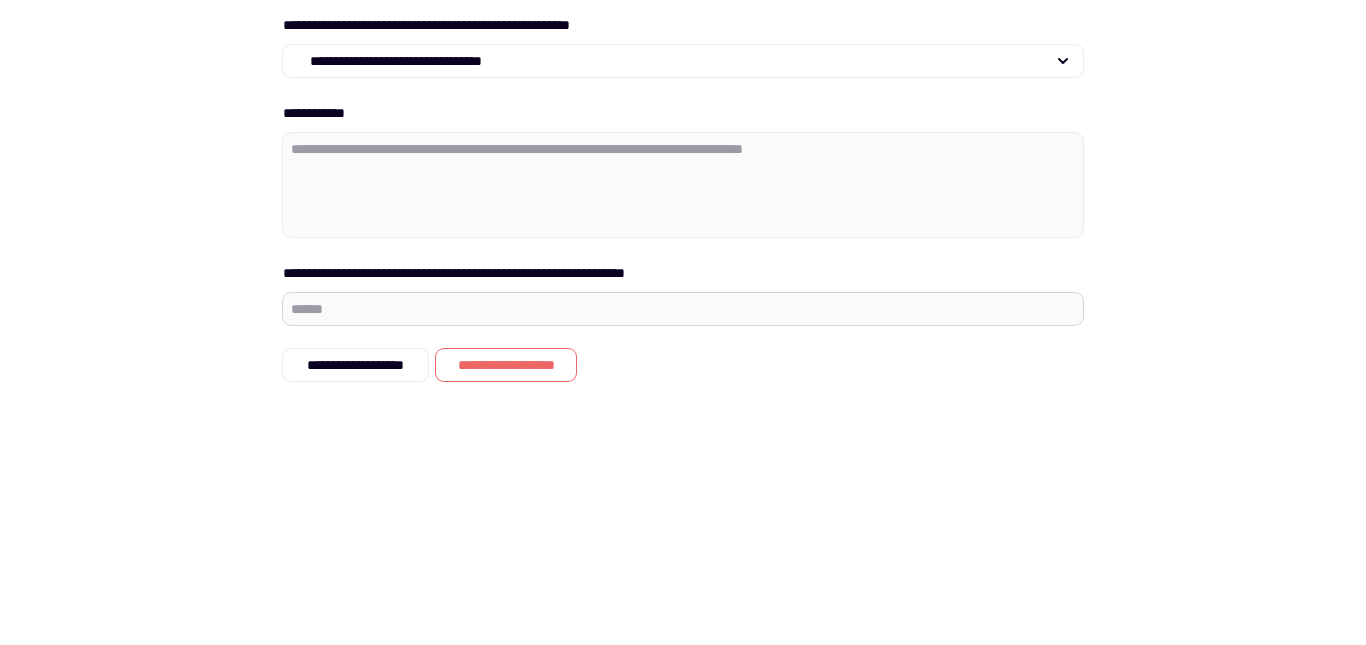 click at bounding box center (683, 309) 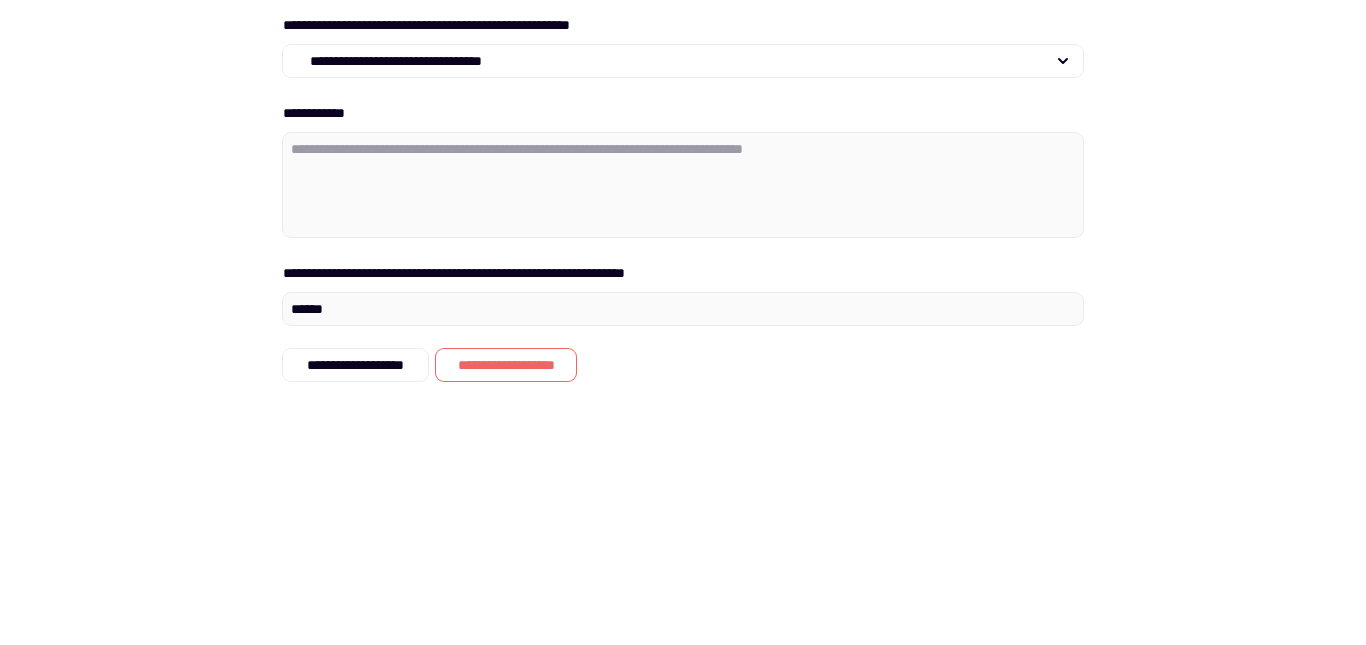 type on "******" 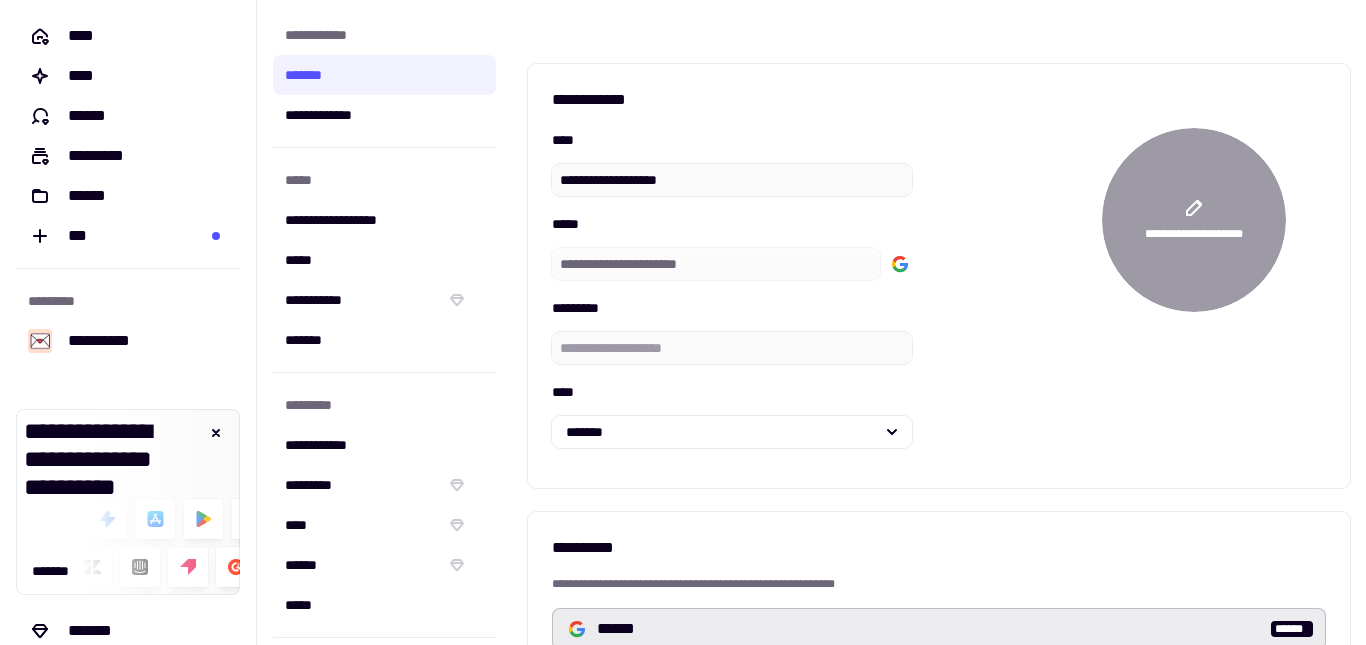 scroll, scrollTop: 0, scrollLeft: 0, axis: both 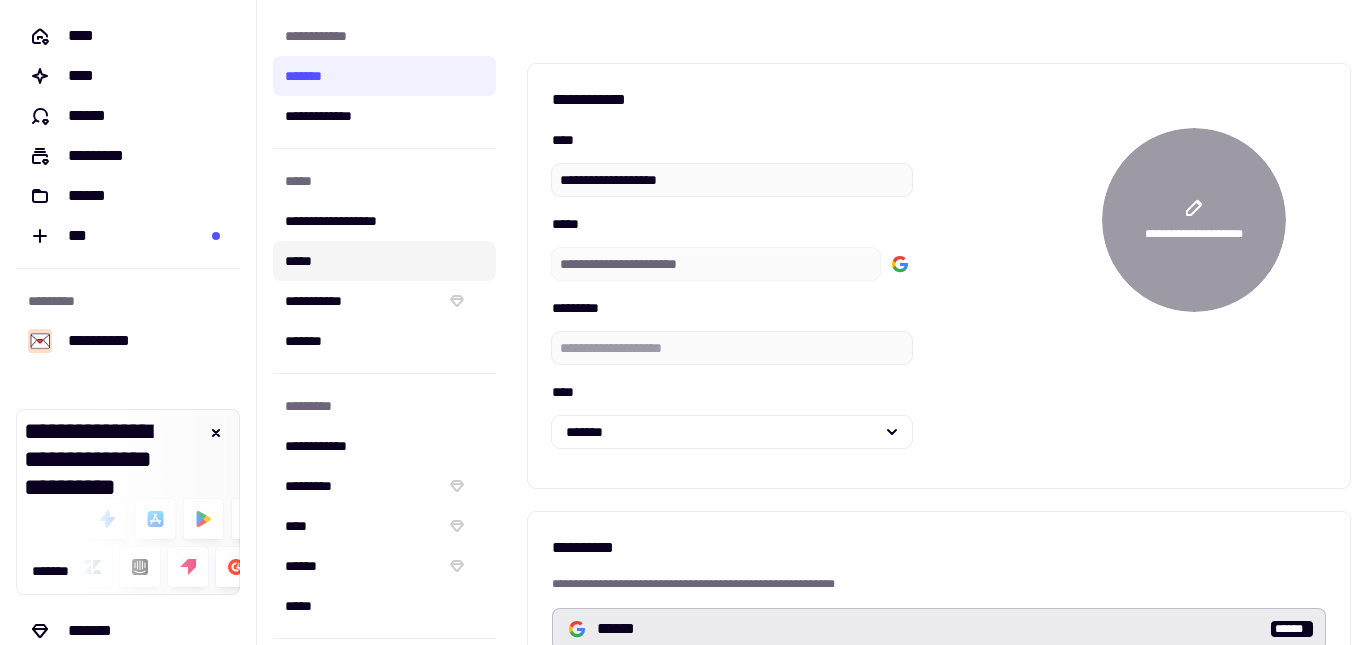 click on "*****" 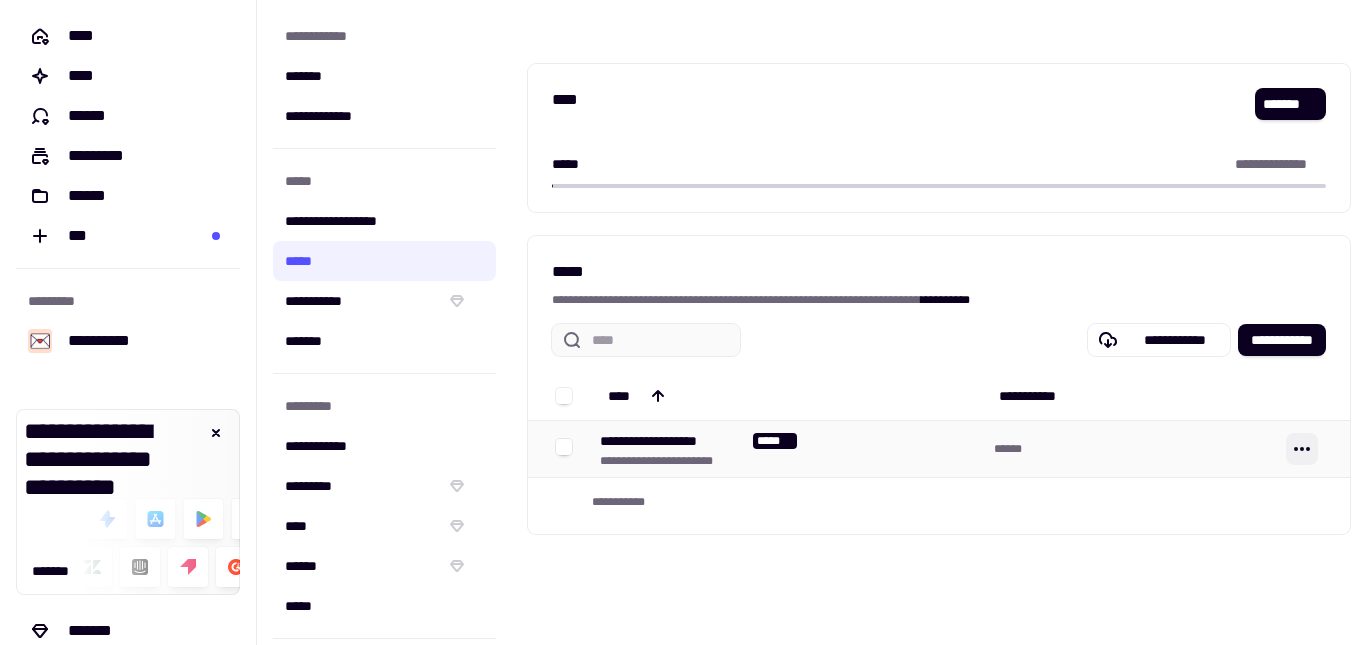 click 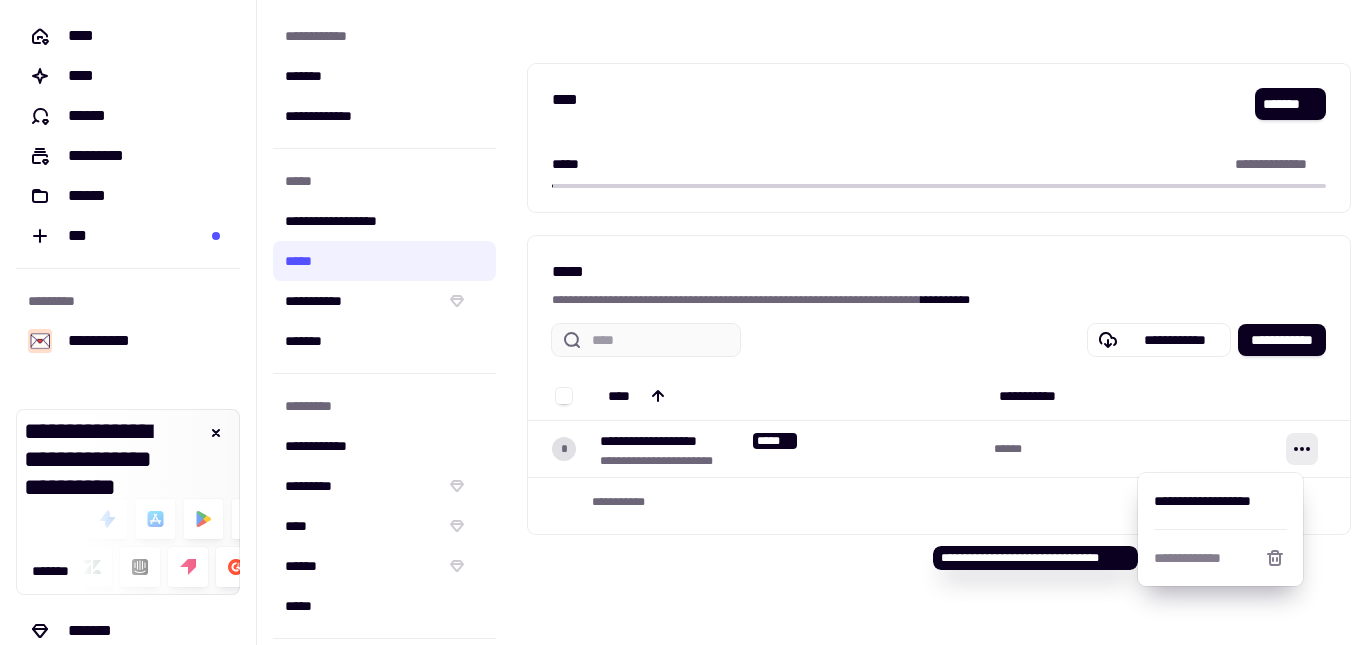 click on "**********" at bounding box center [1204, 558] 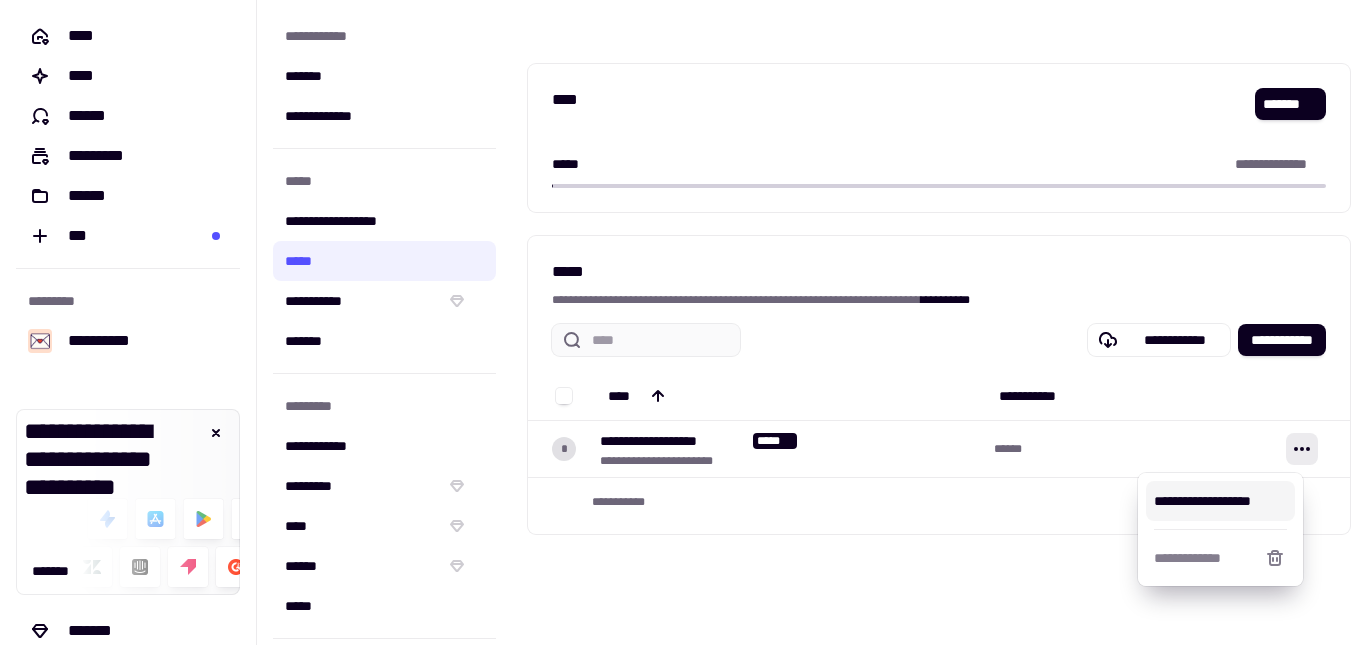 click on "**********" at bounding box center (1220, 501) 